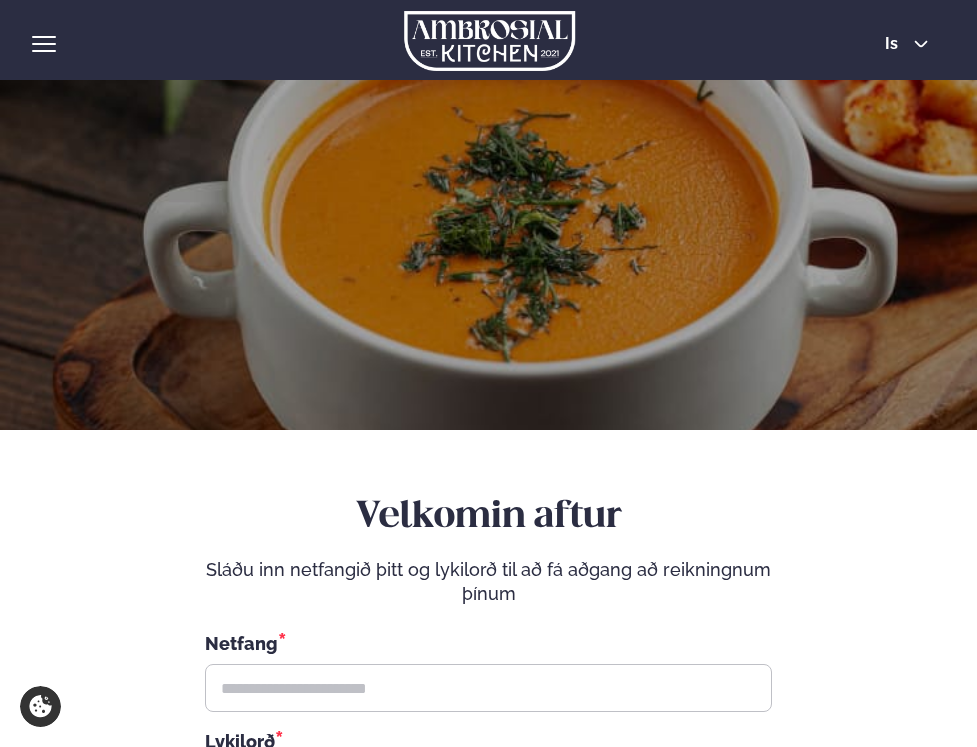 scroll, scrollTop: 0, scrollLeft: 0, axis: both 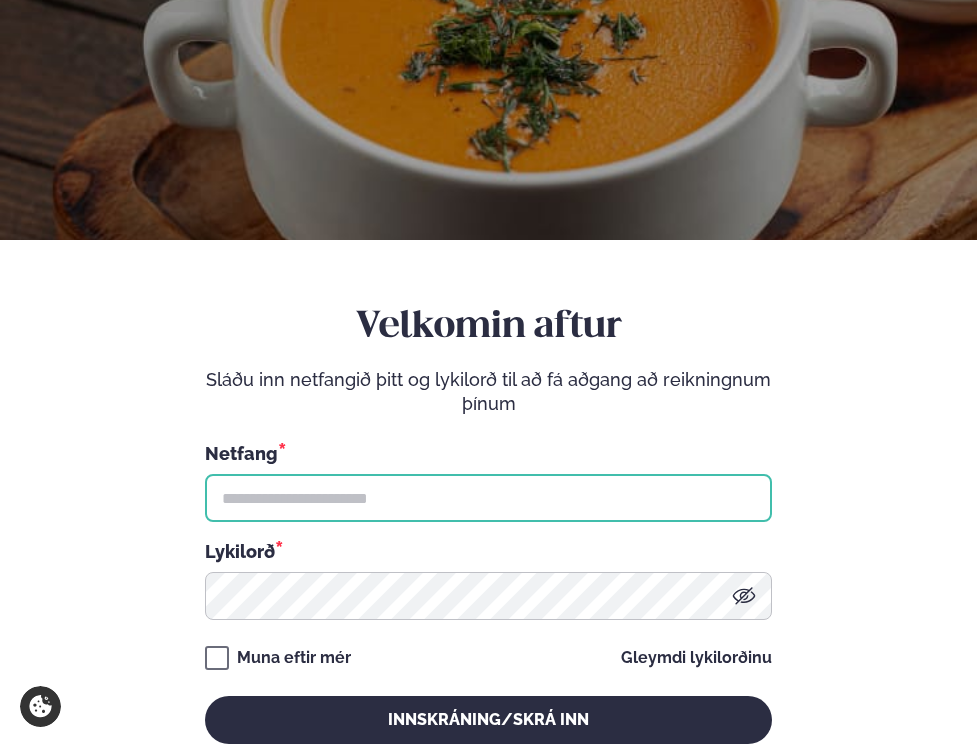 click at bounding box center [488, 498] 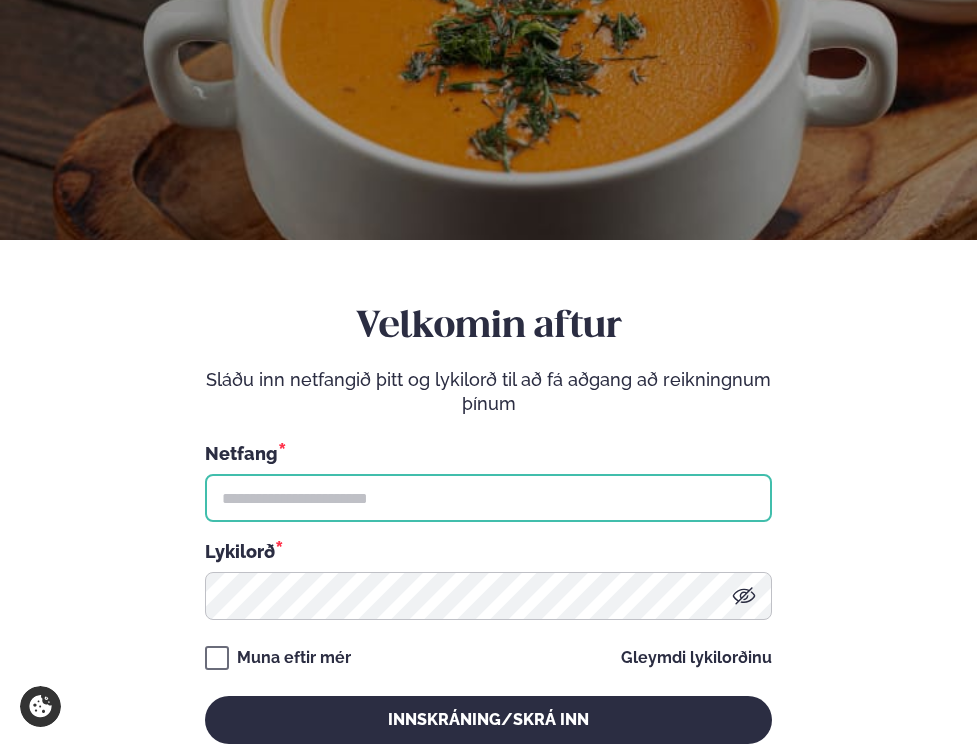 type on "**********" 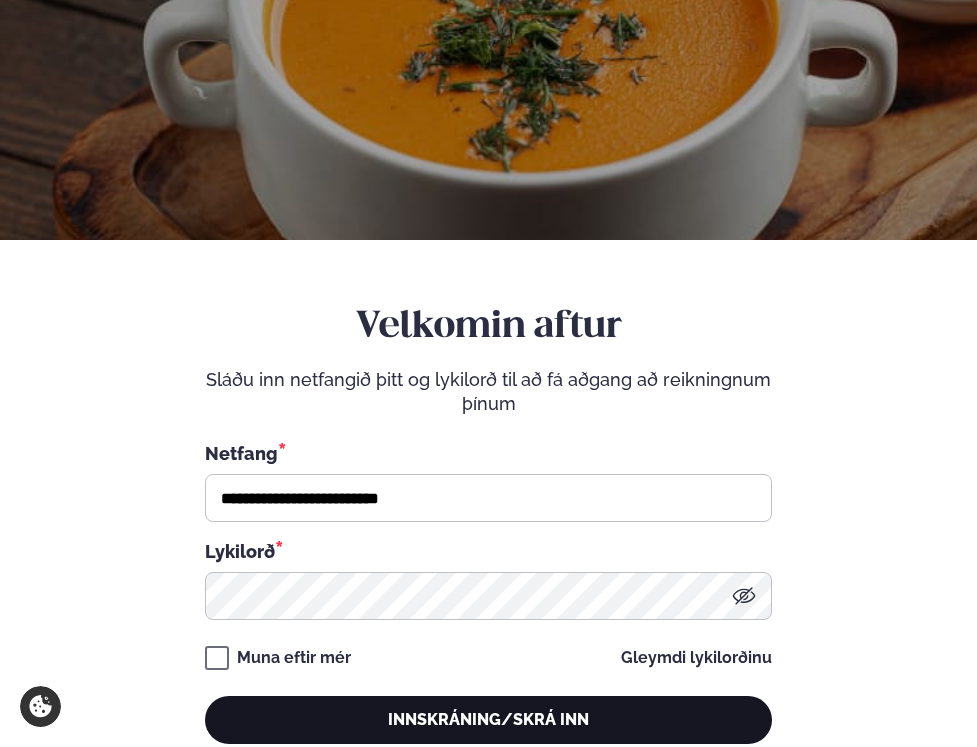 click on "Innskráning/Skrá inn" at bounding box center [488, 720] 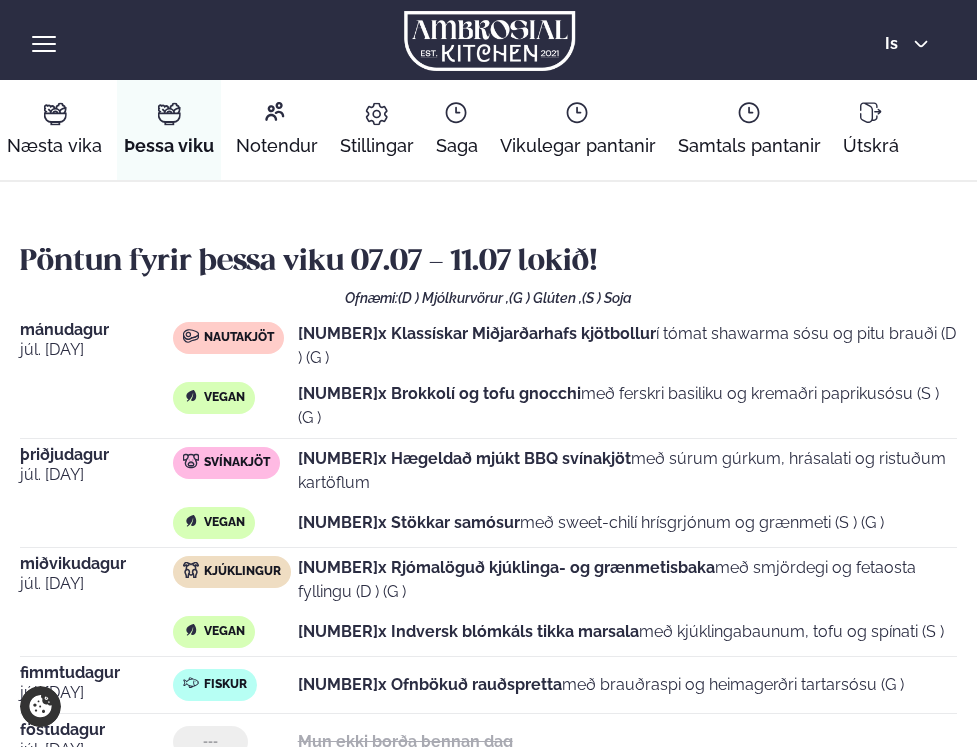 scroll, scrollTop: 1, scrollLeft: 0, axis: vertical 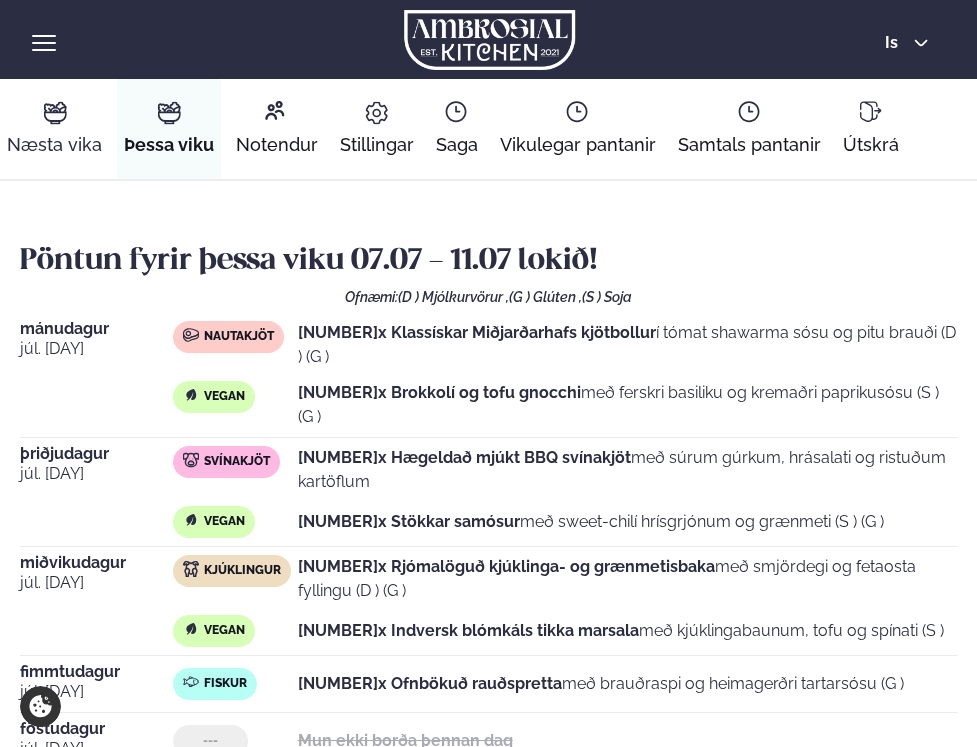 click 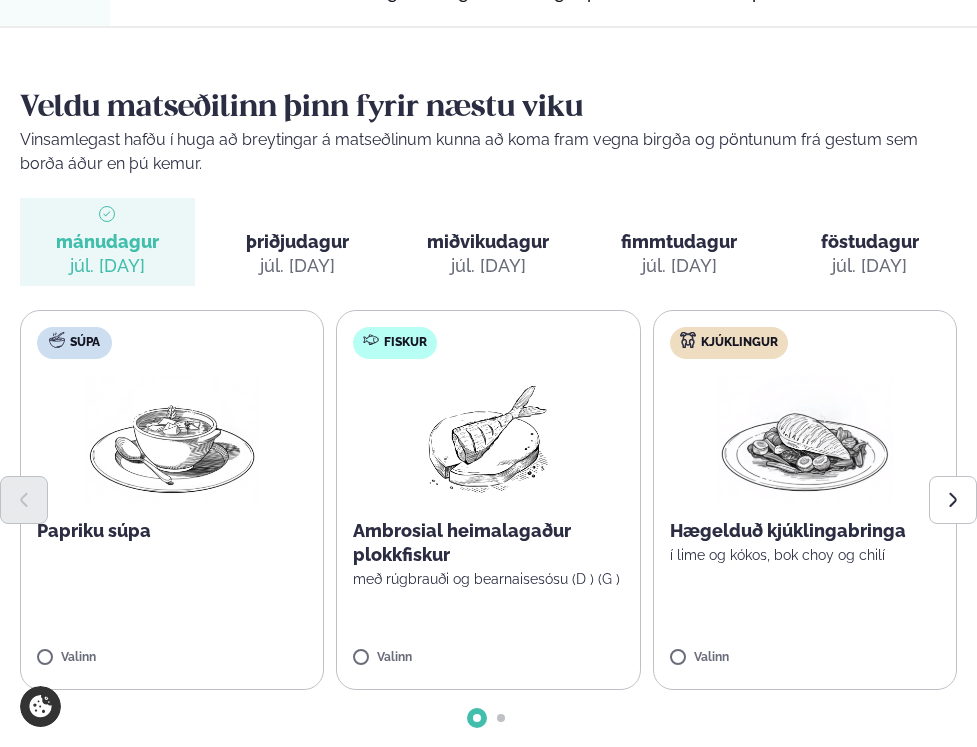scroll, scrollTop: 184, scrollLeft: 0, axis: vertical 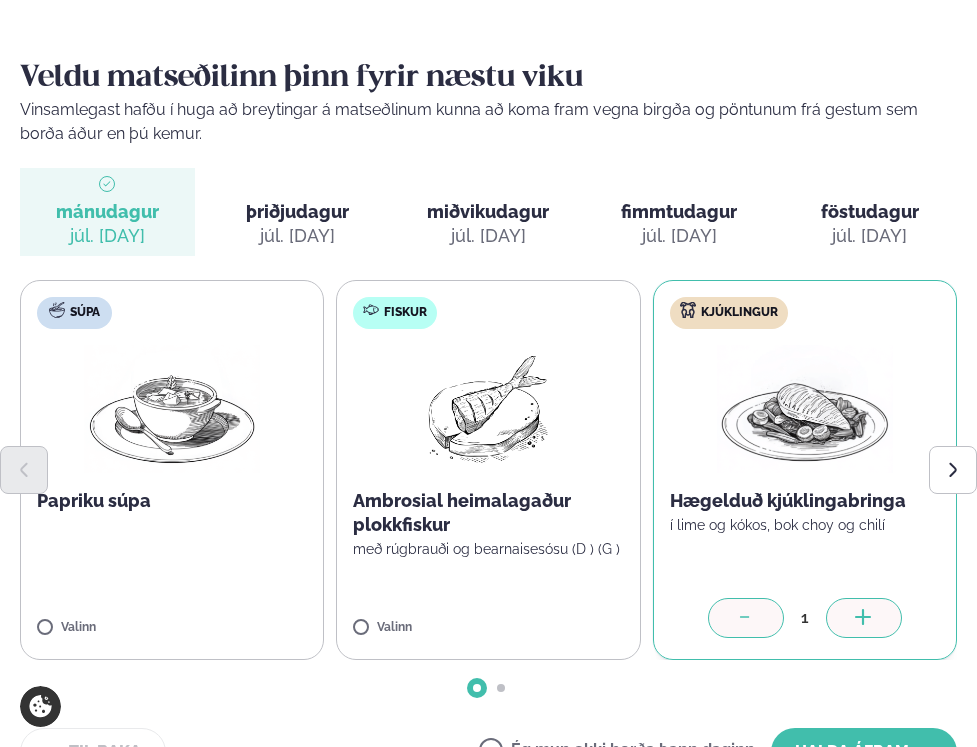 click at bounding box center (864, 618) 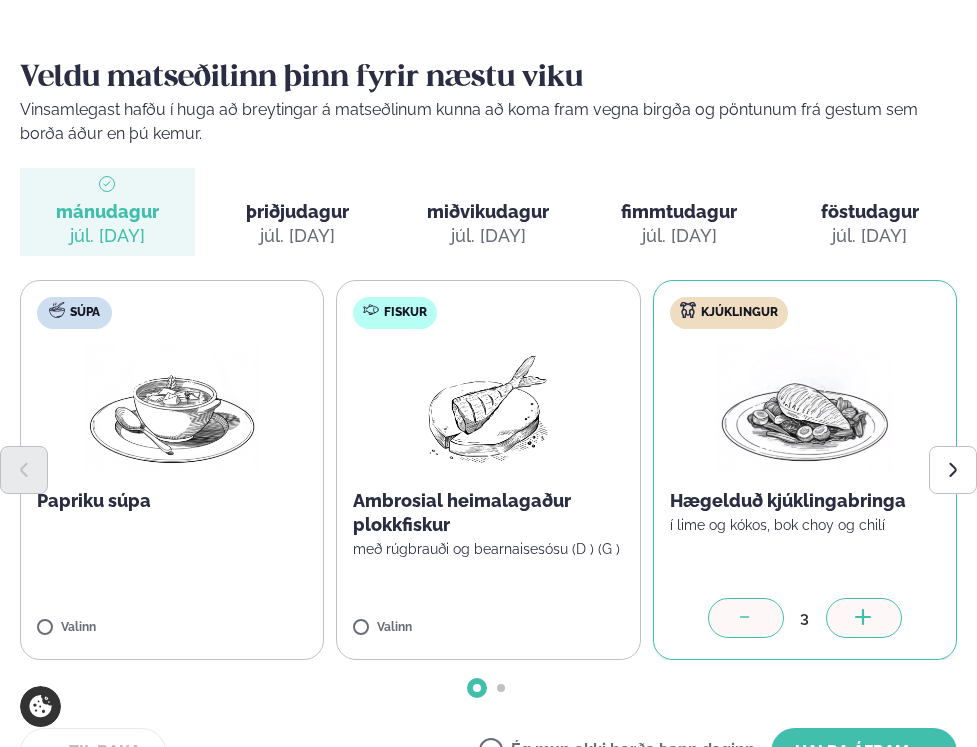 click at bounding box center [864, 618] 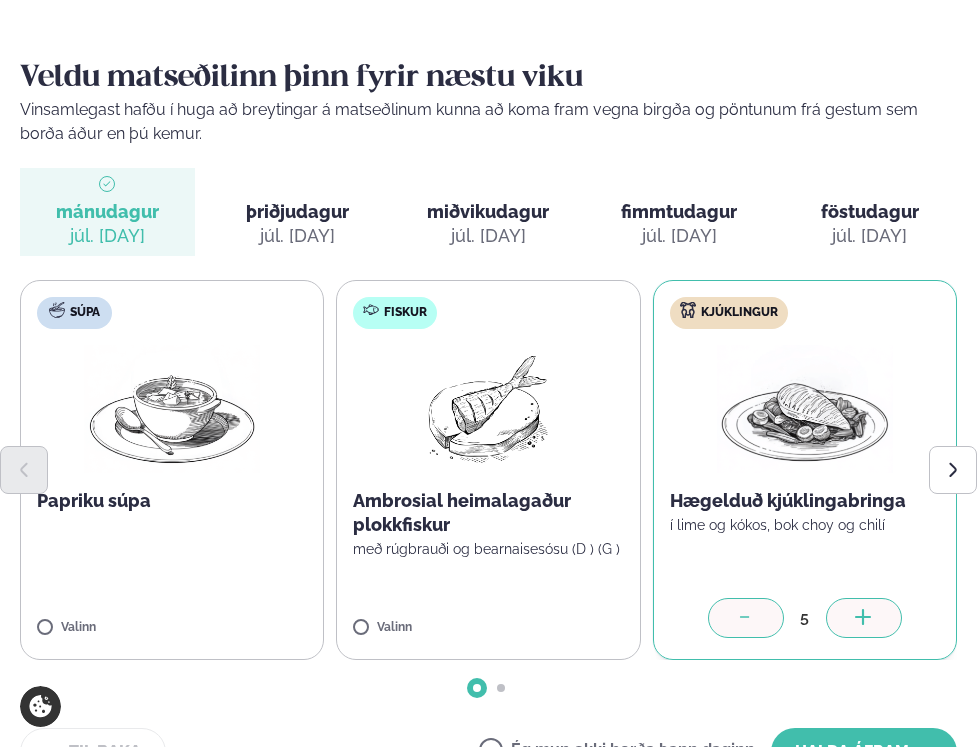 click at bounding box center [864, 618] 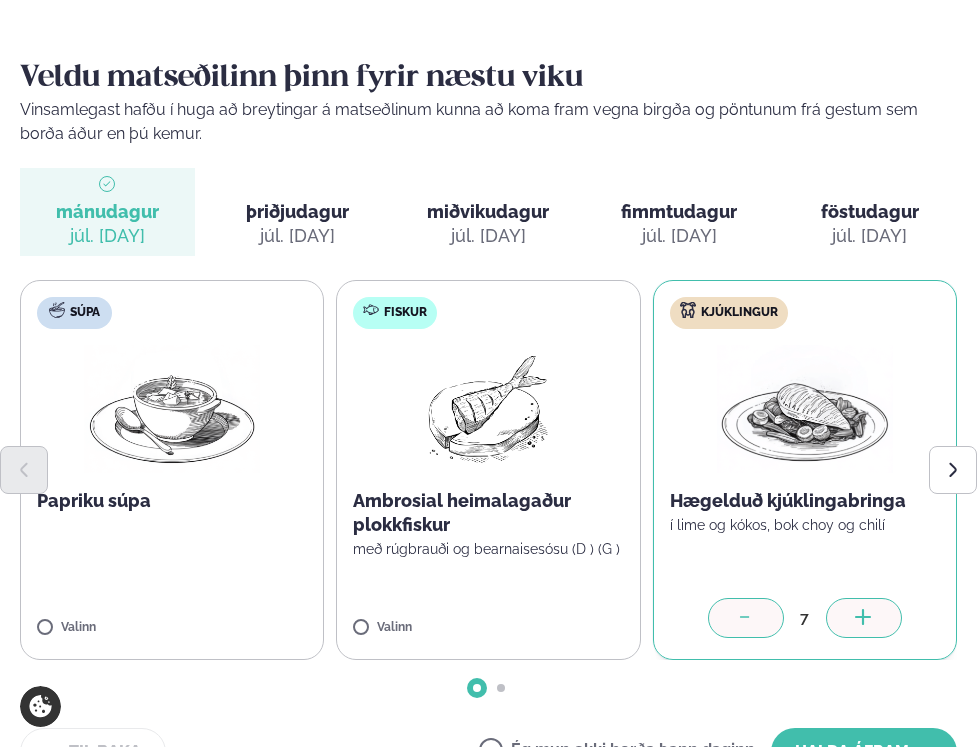 click at bounding box center [864, 618] 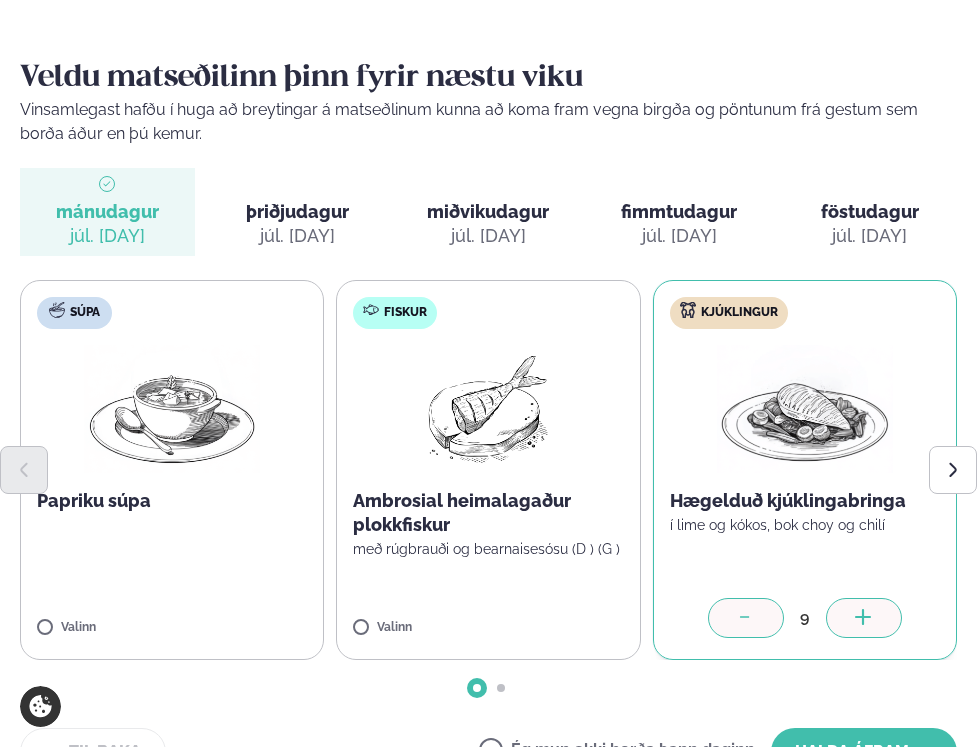 click at bounding box center [864, 618] 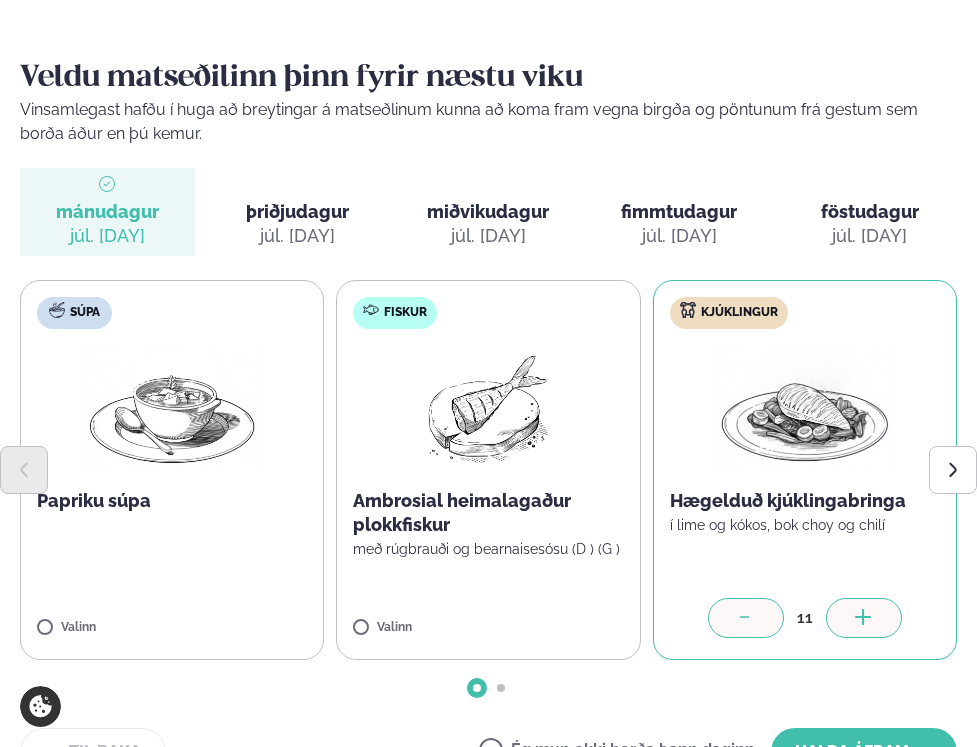 click at bounding box center (864, 618) 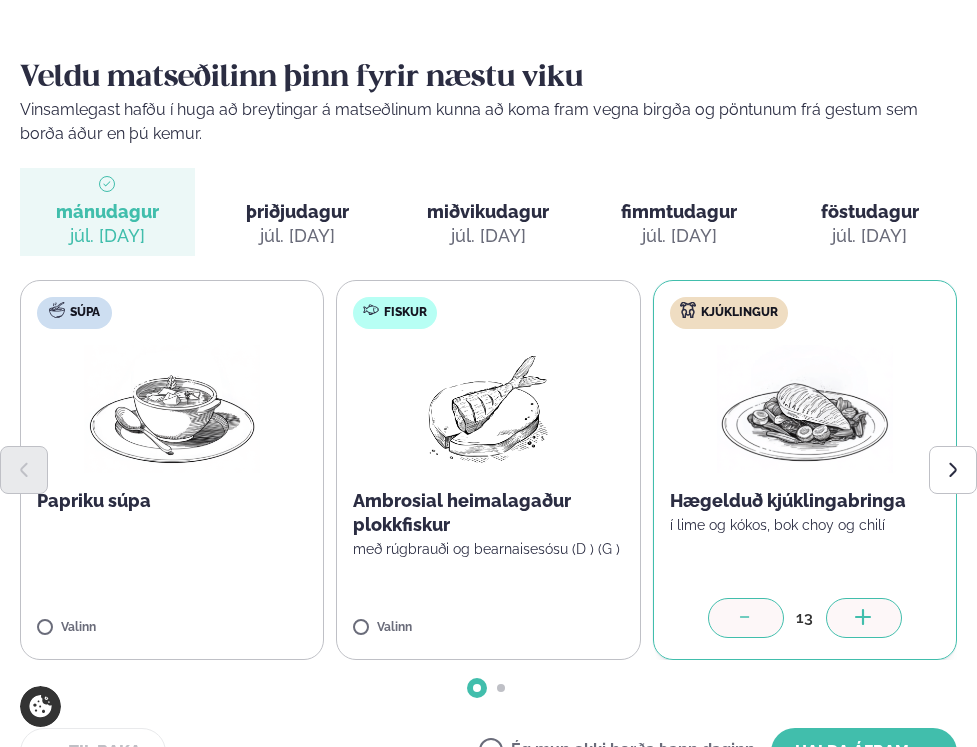 click at bounding box center [864, 618] 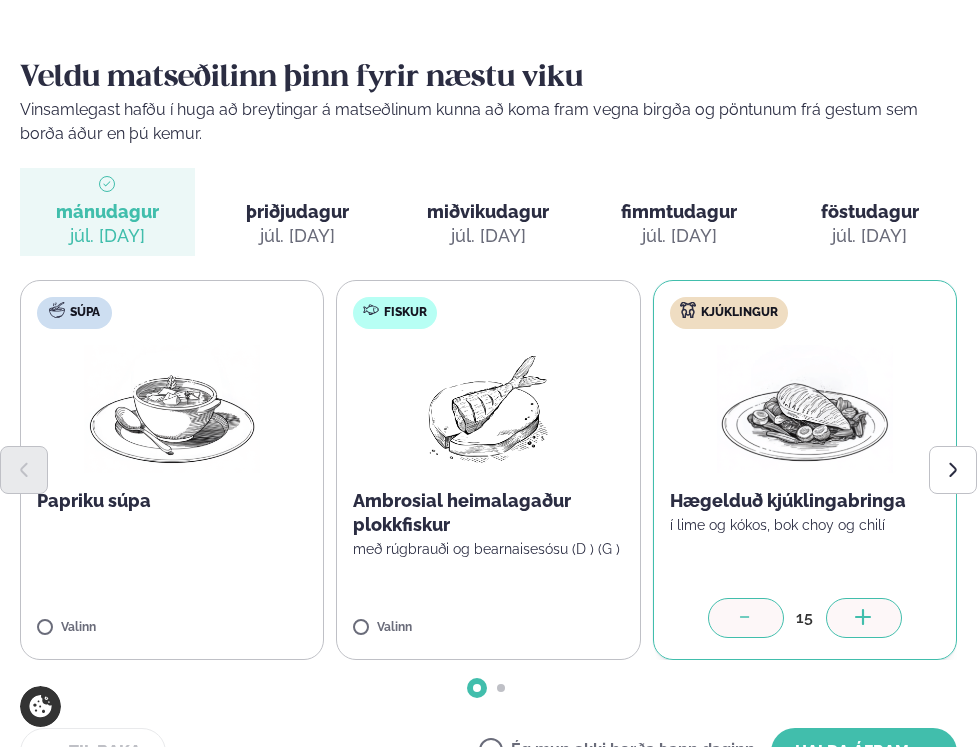 click at bounding box center (864, 618) 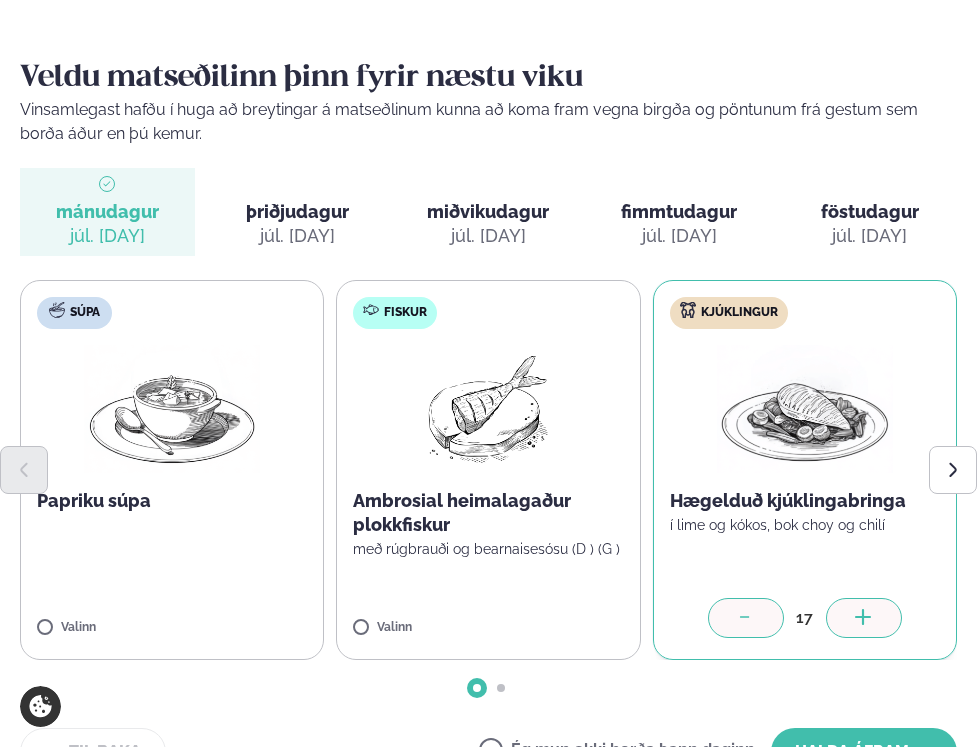 click at bounding box center (864, 618) 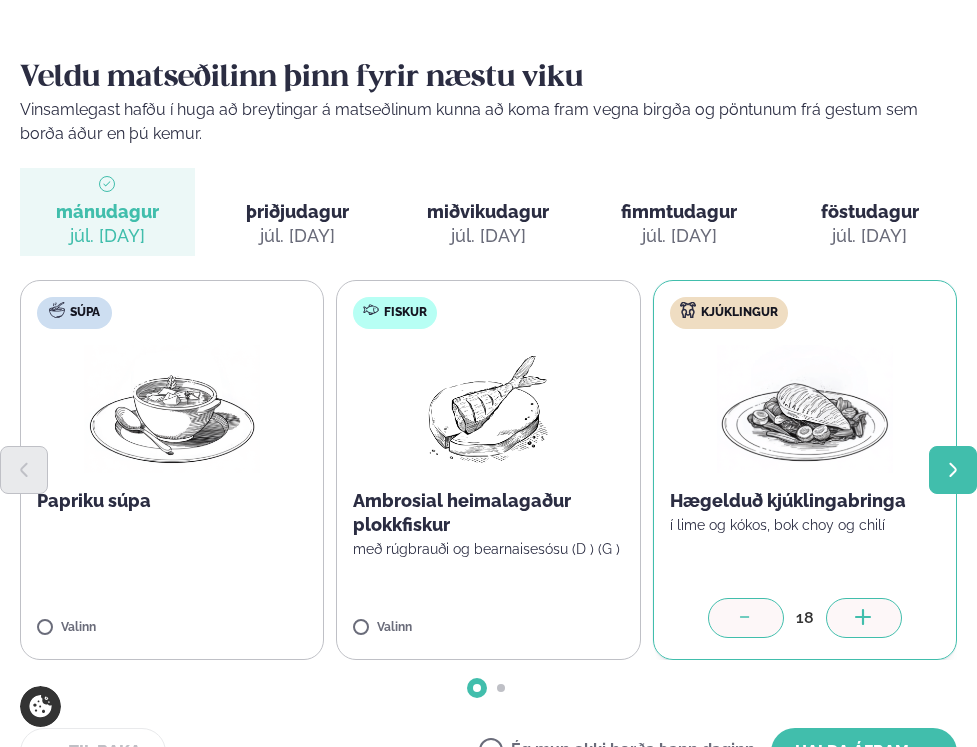 click 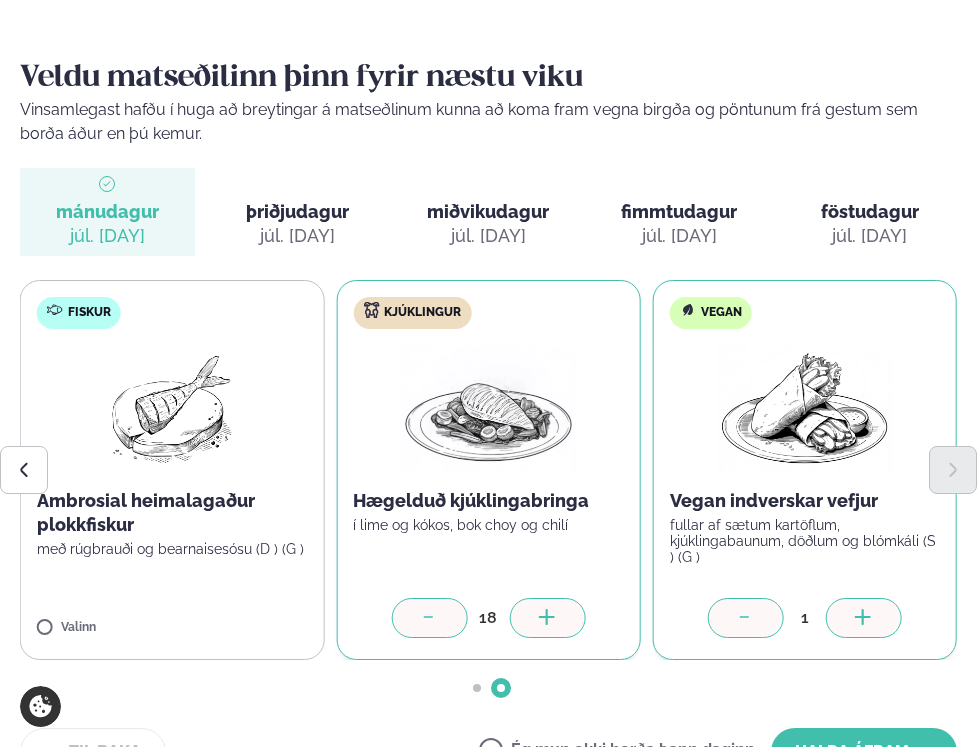 click at bounding box center [864, 618] 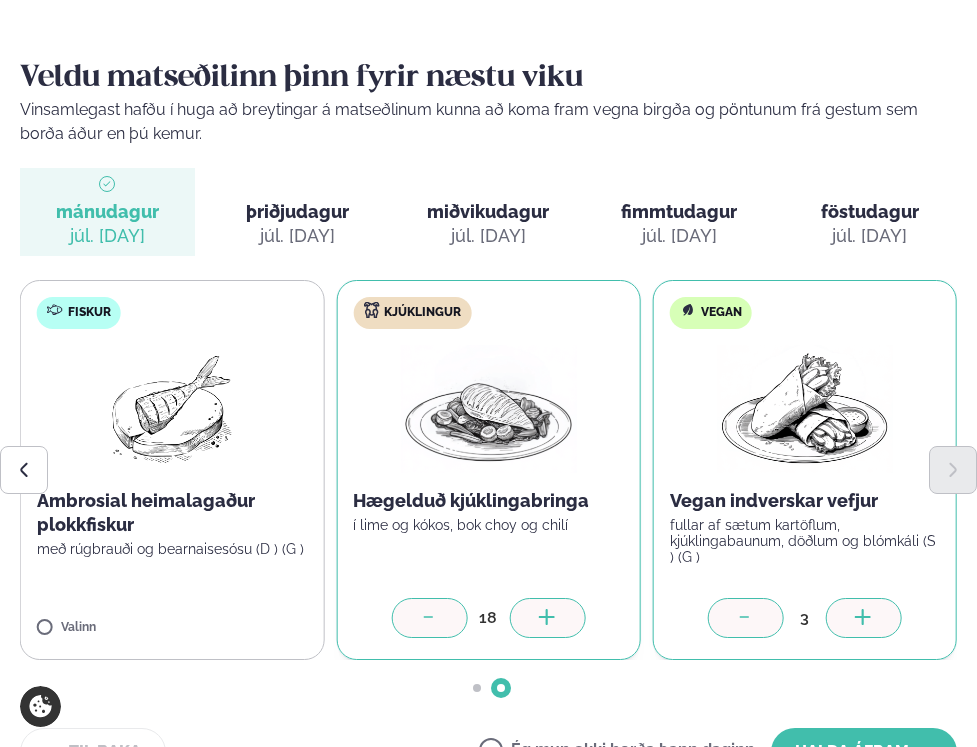 click at bounding box center [864, 618] 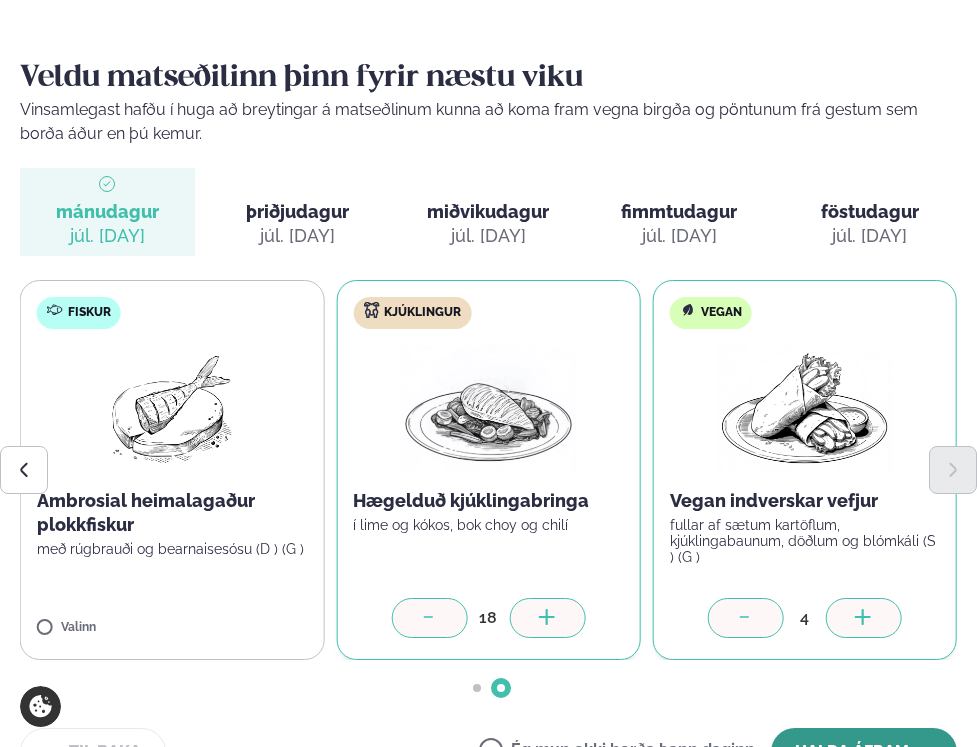 click on "Halda áfram" at bounding box center (864, 752) 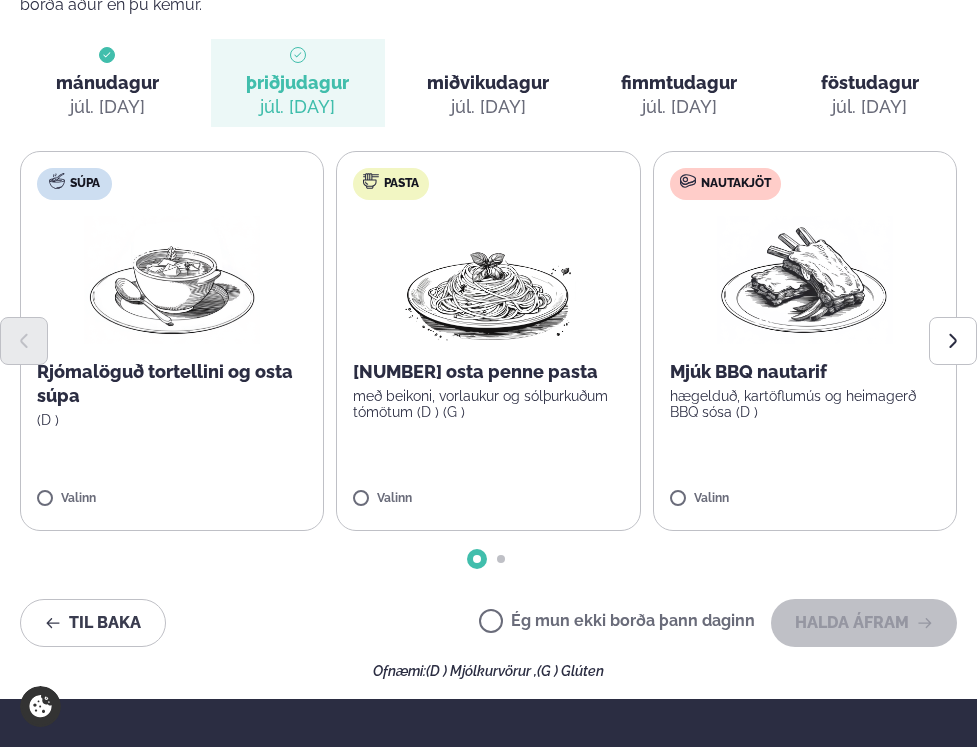 scroll, scrollTop: 314, scrollLeft: 0, axis: vertical 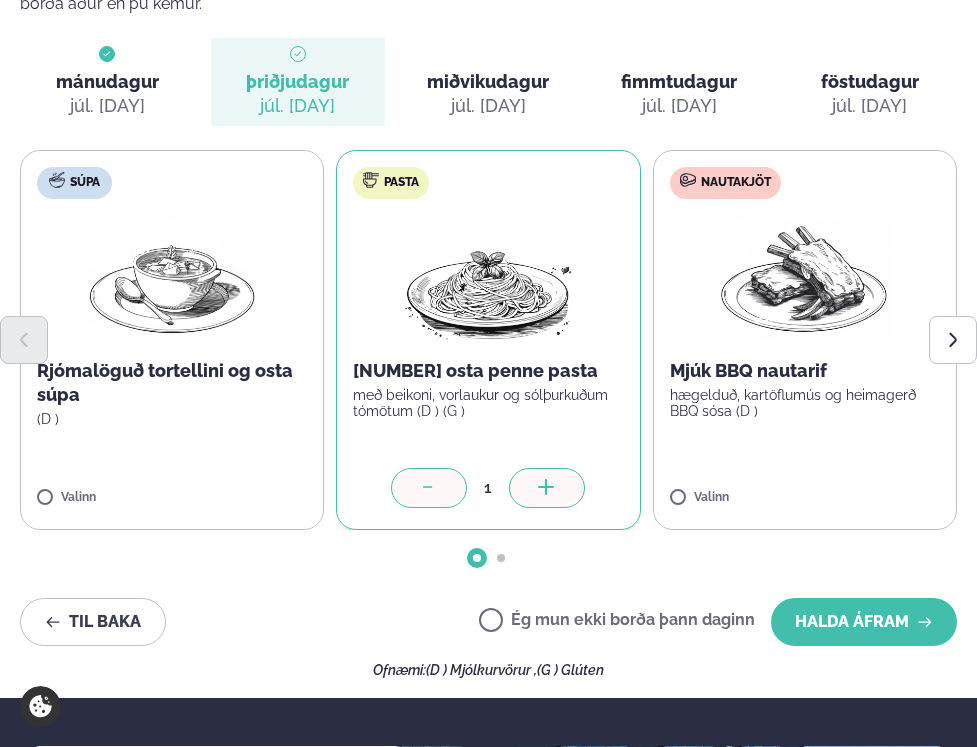 click at bounding box center (547, 488) 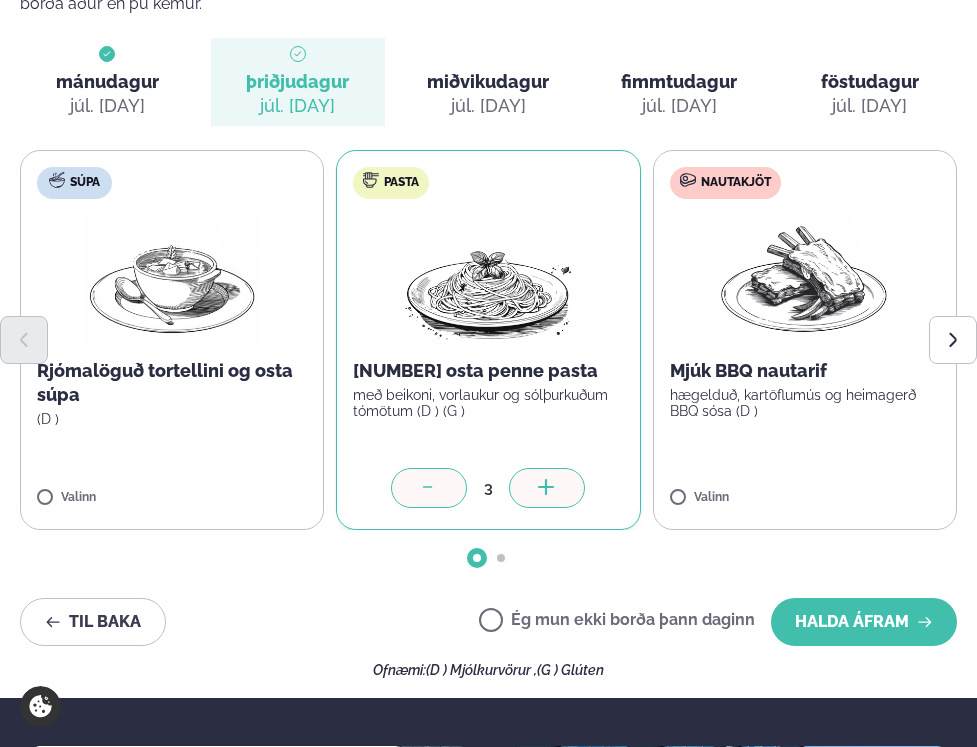 click at bounding box center [547, 488] 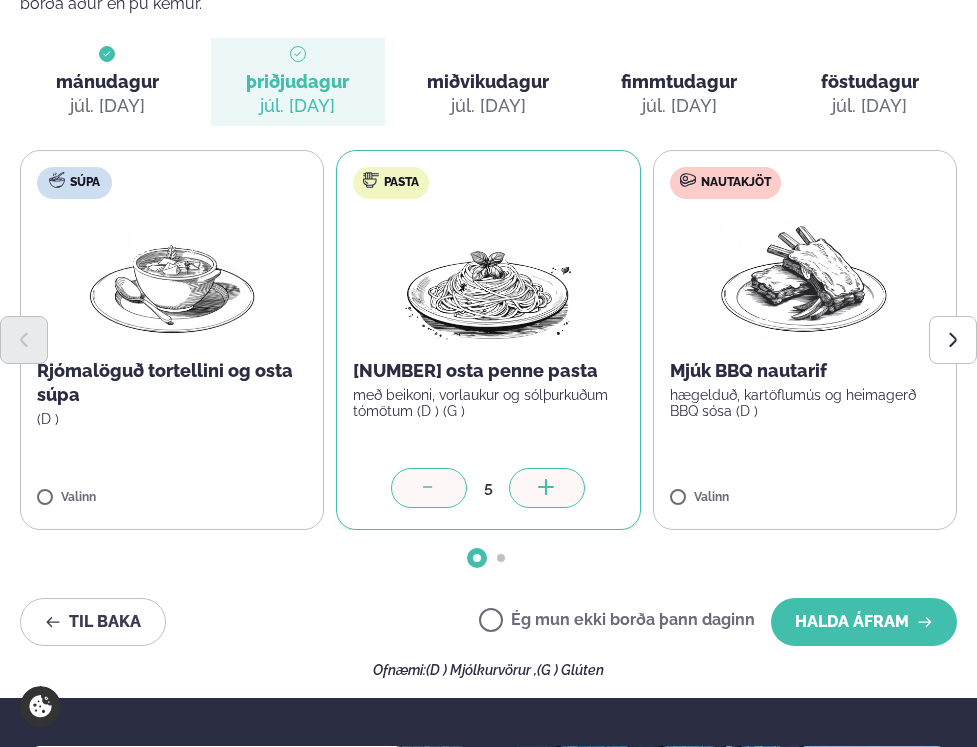 click at bounding box center (547, 488) 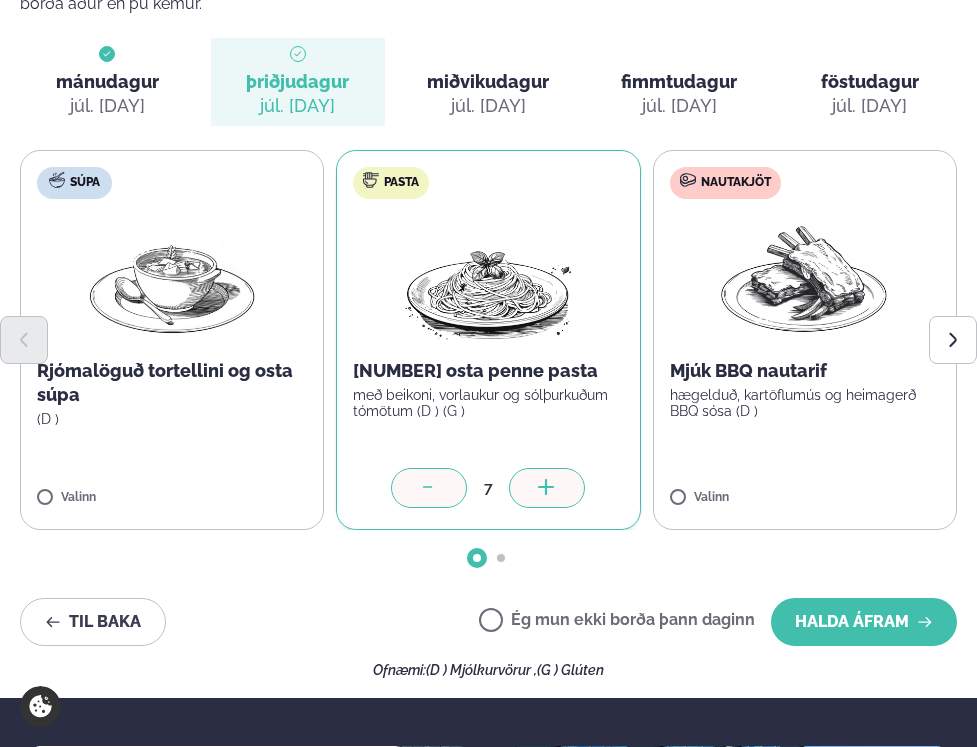 click at bounding box center [547, 488] 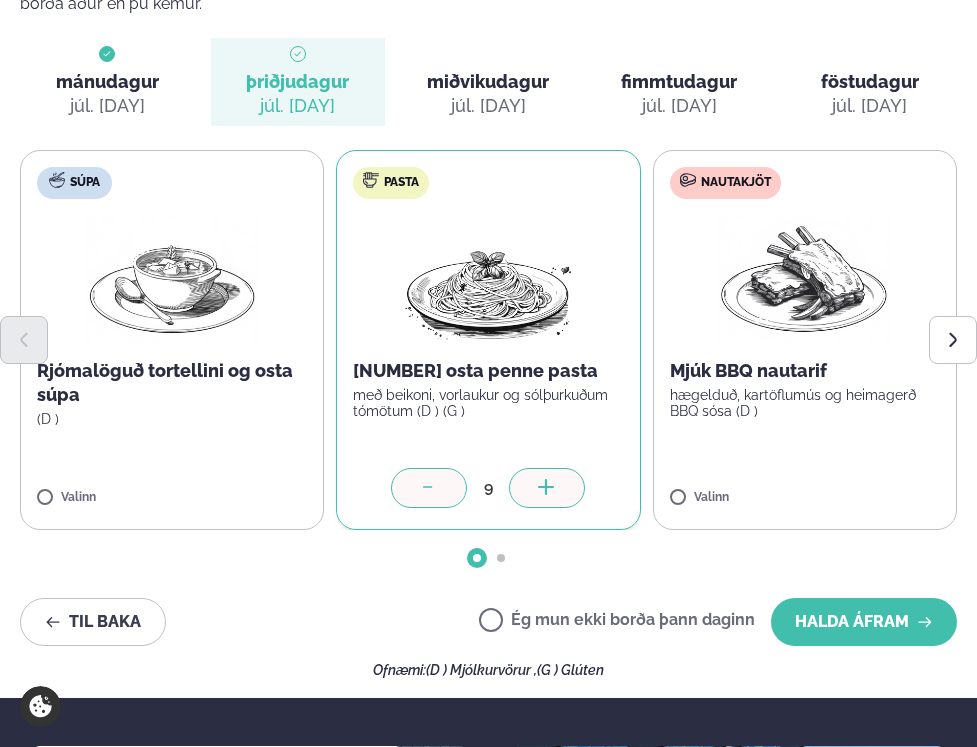 click at bounding box center [547, 488] 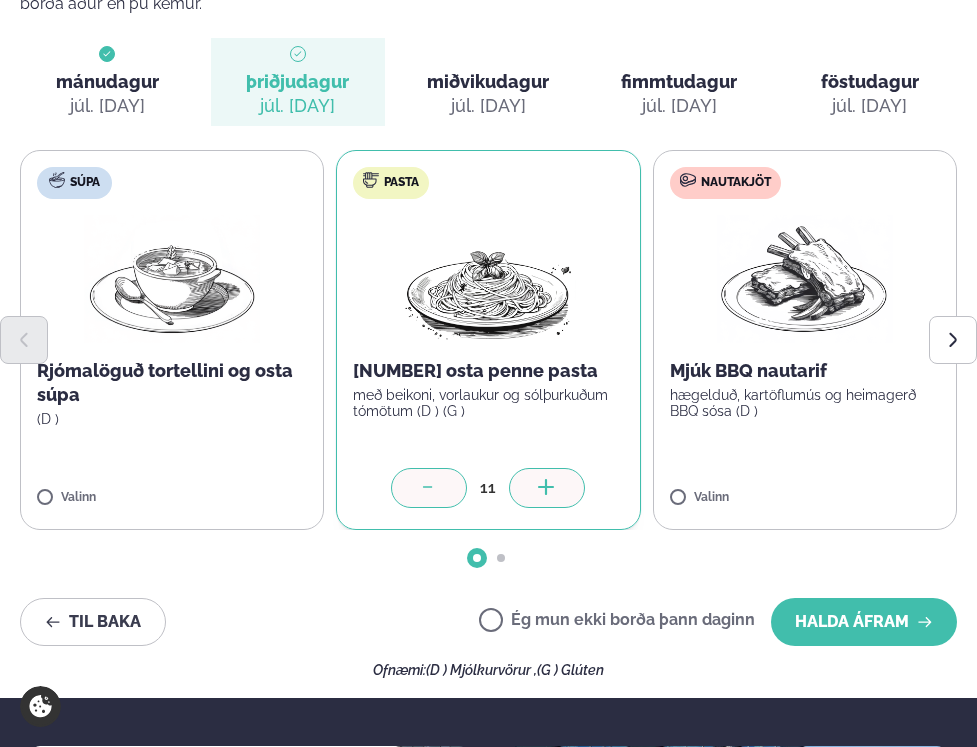 click at bounding box center [547, 488] 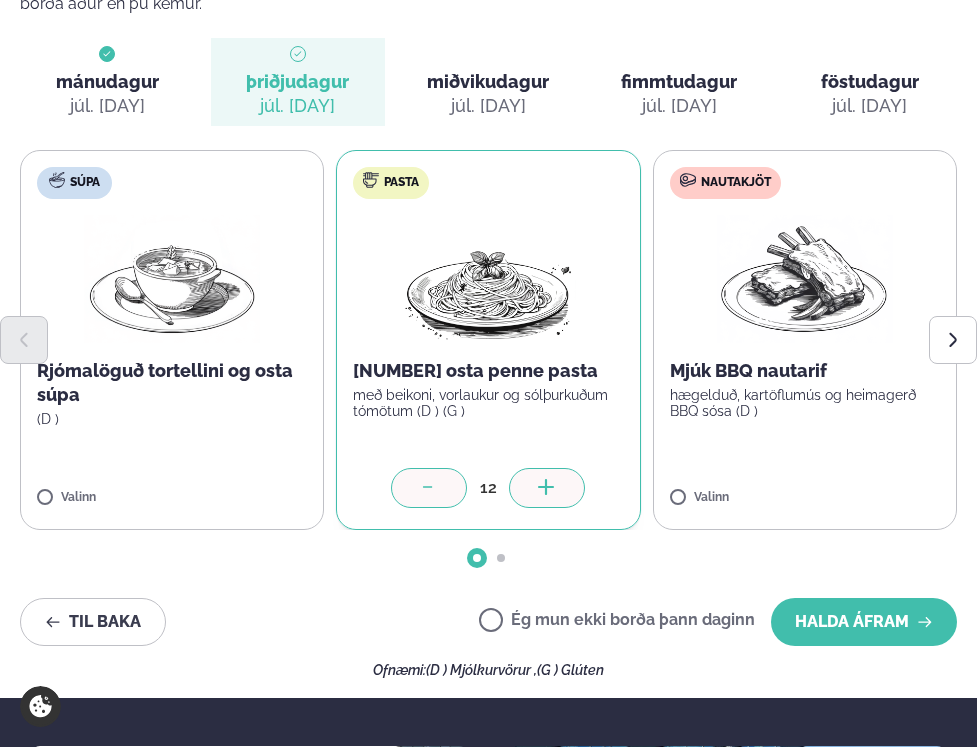 click at bounding box center [547, 488] 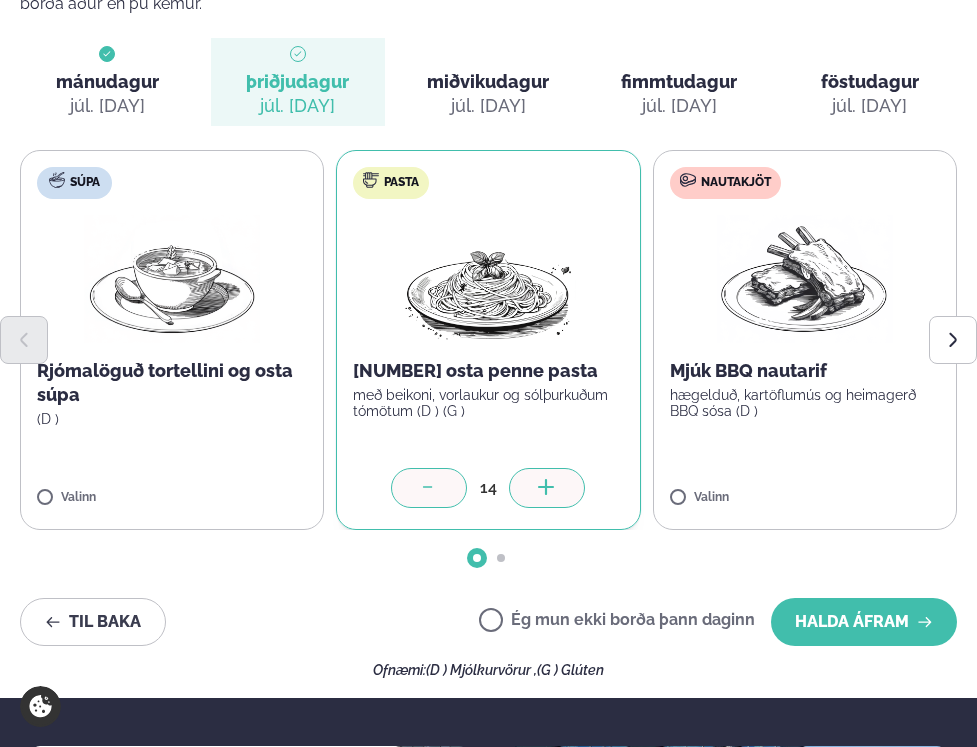 click at bounding box center [547, 488] 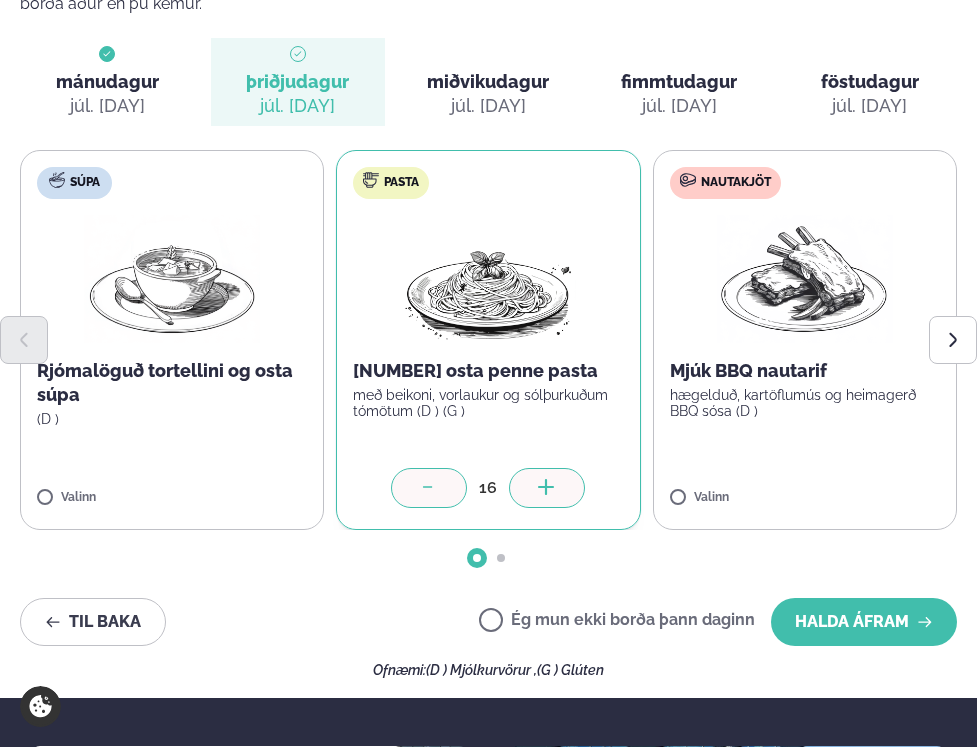 click at bounding box center (547, 488) 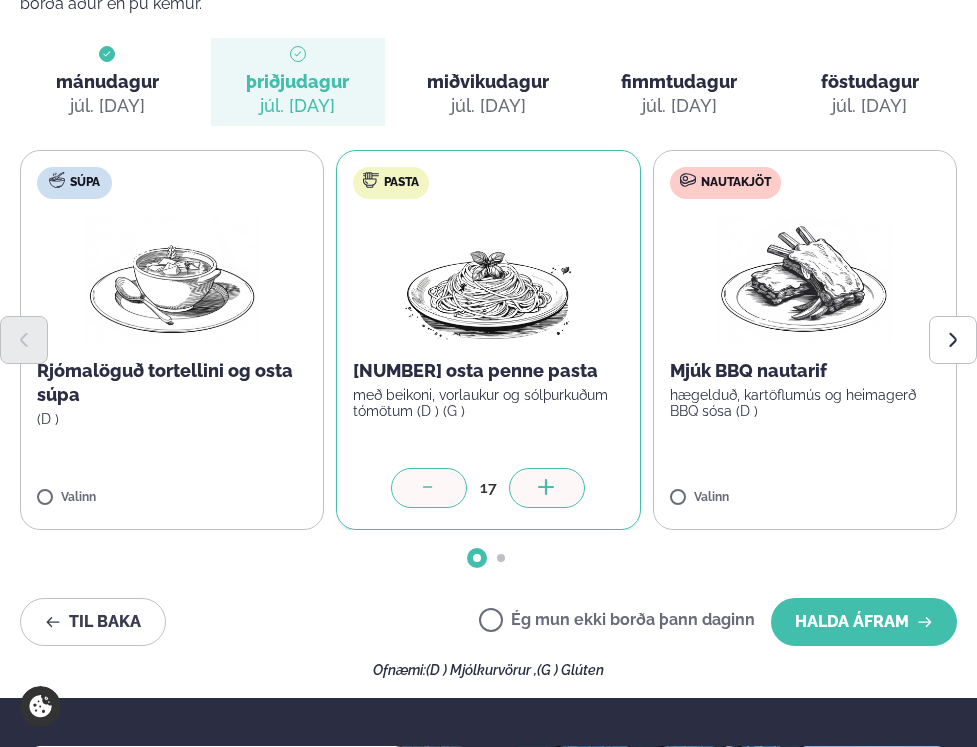 click at bounding box center (547, 488) 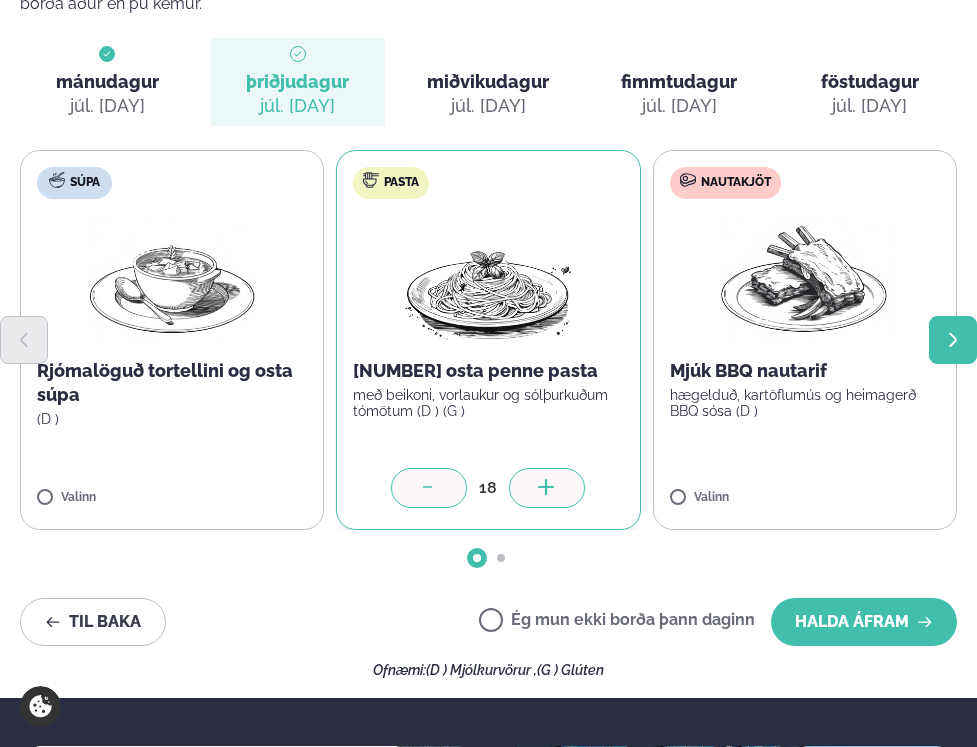 click 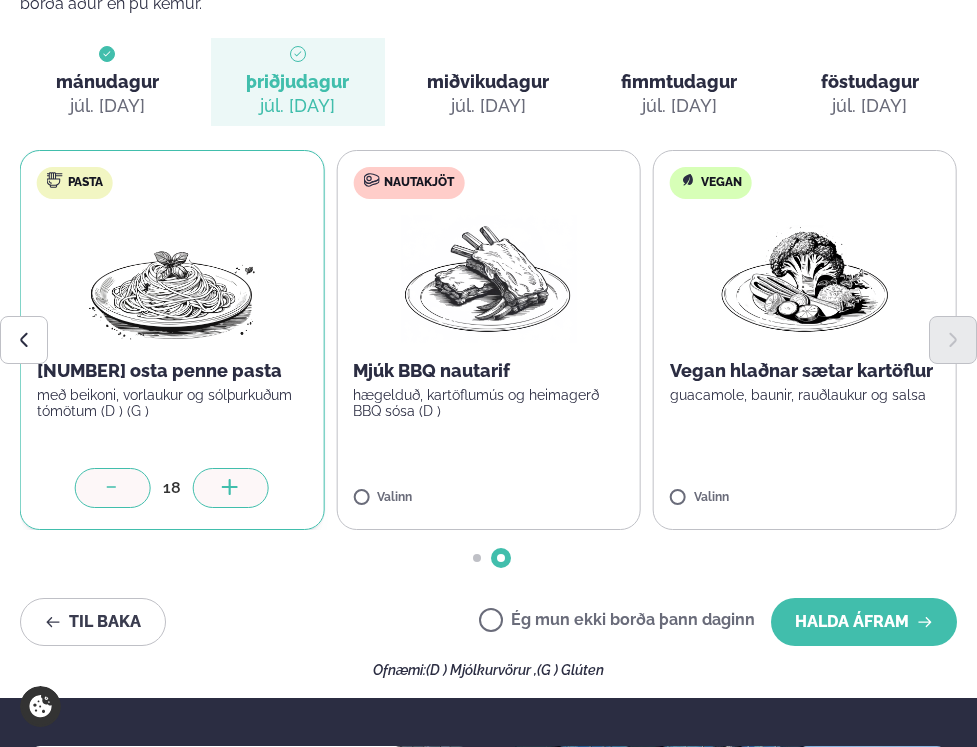 click on "Vegan Vegan hlaðnar sætar kartöflur guacamole, baunir, rauðlaukur og salsa Valinn" at bounding box center [805, 340] 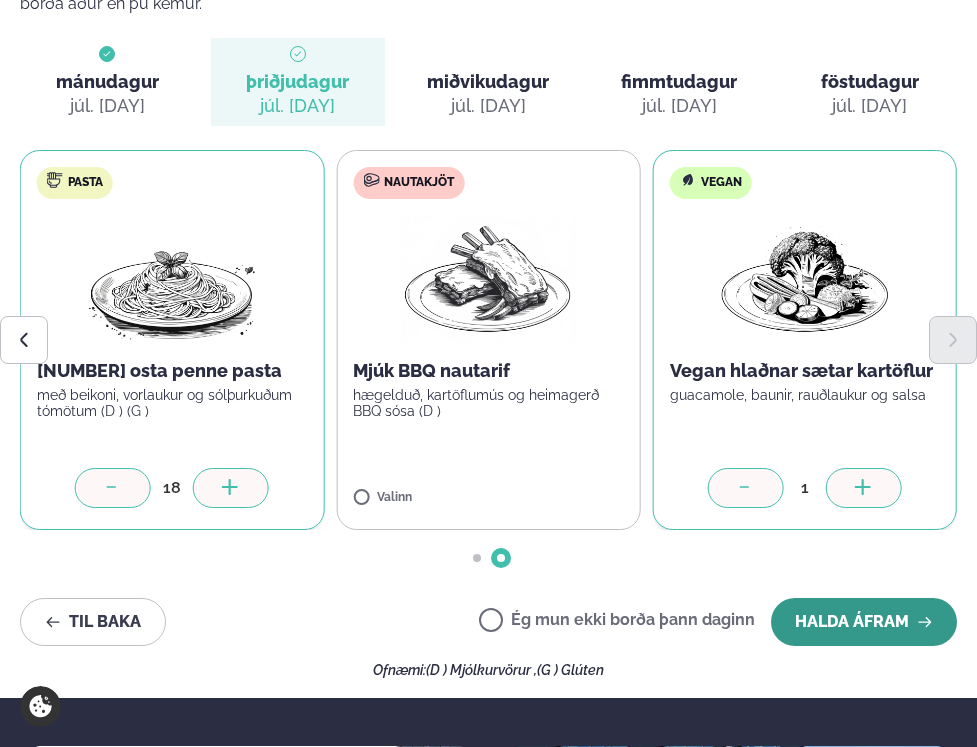 click on "Halda áfram" at bounding box center [864, 622] 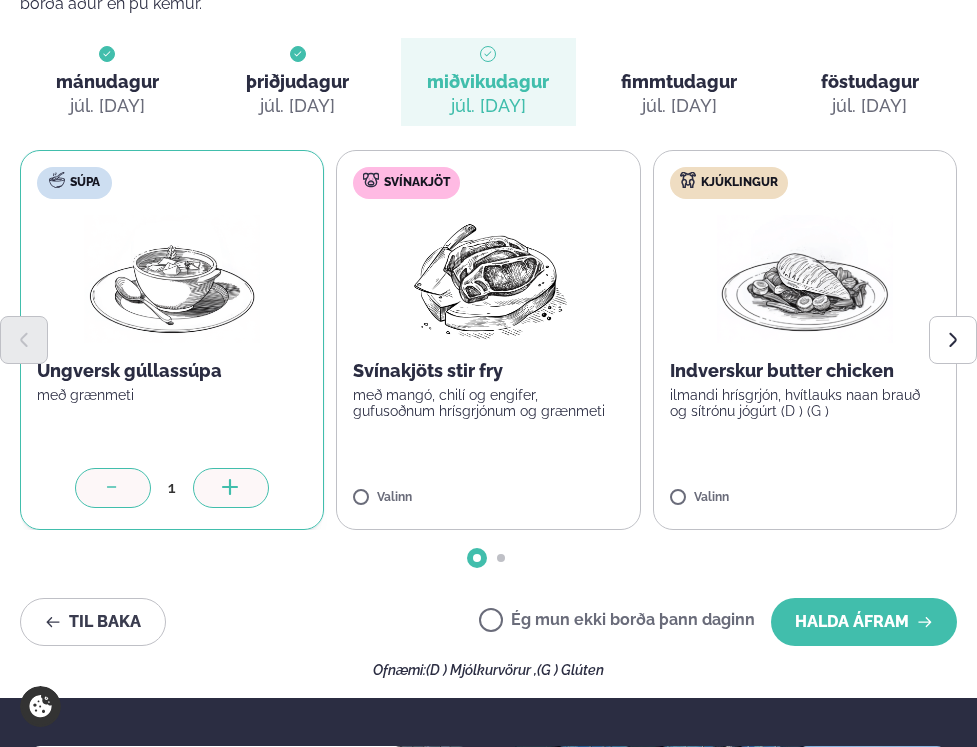 click 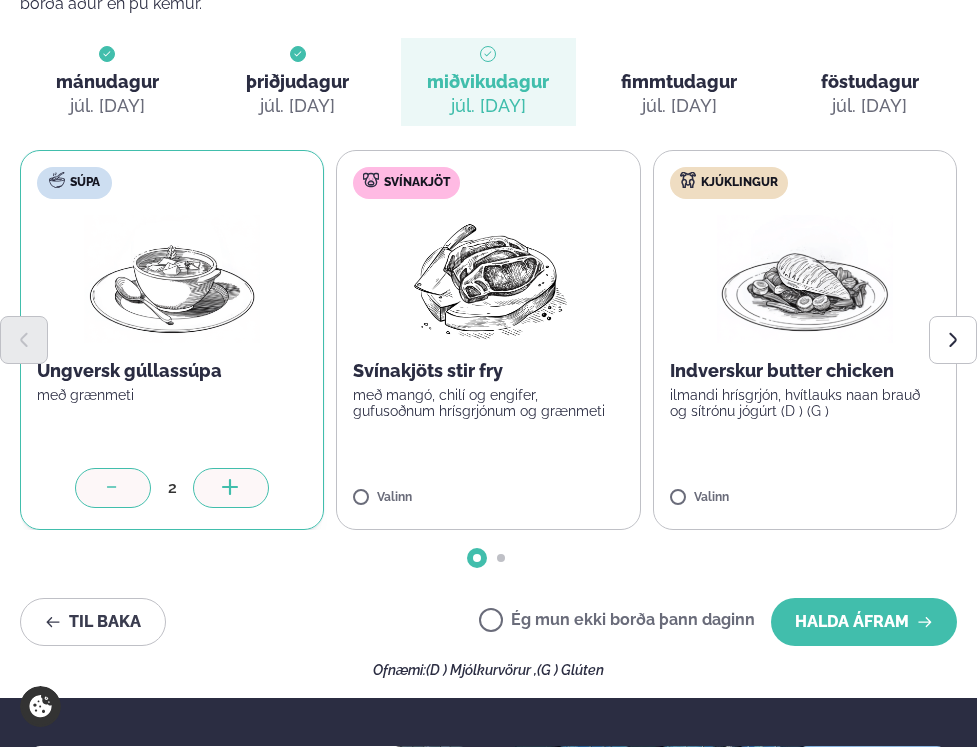click 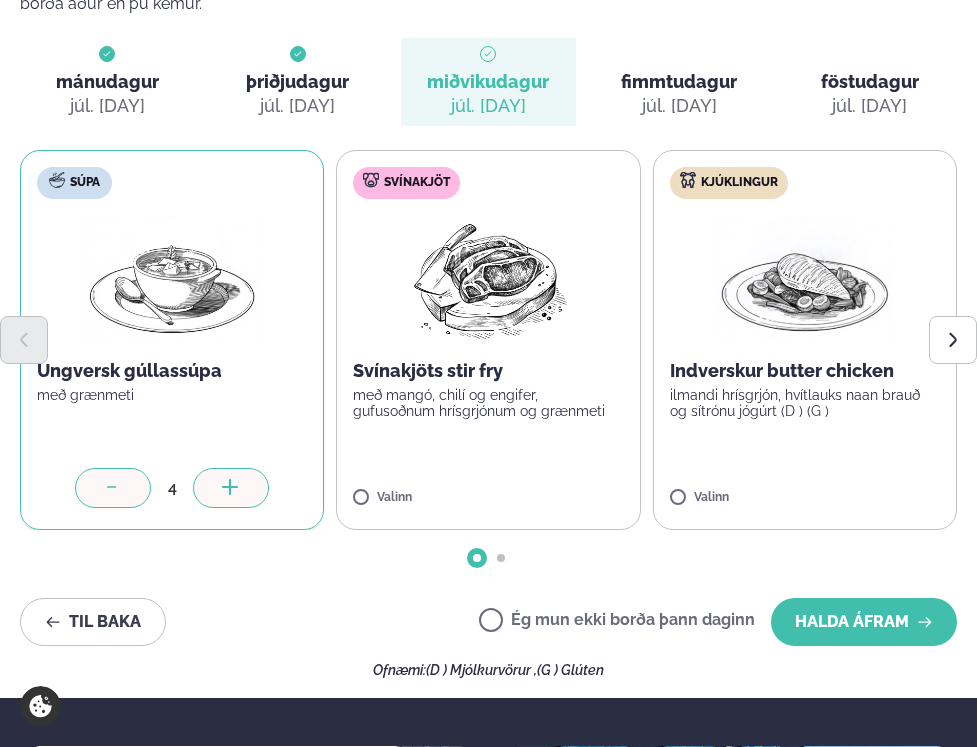 click 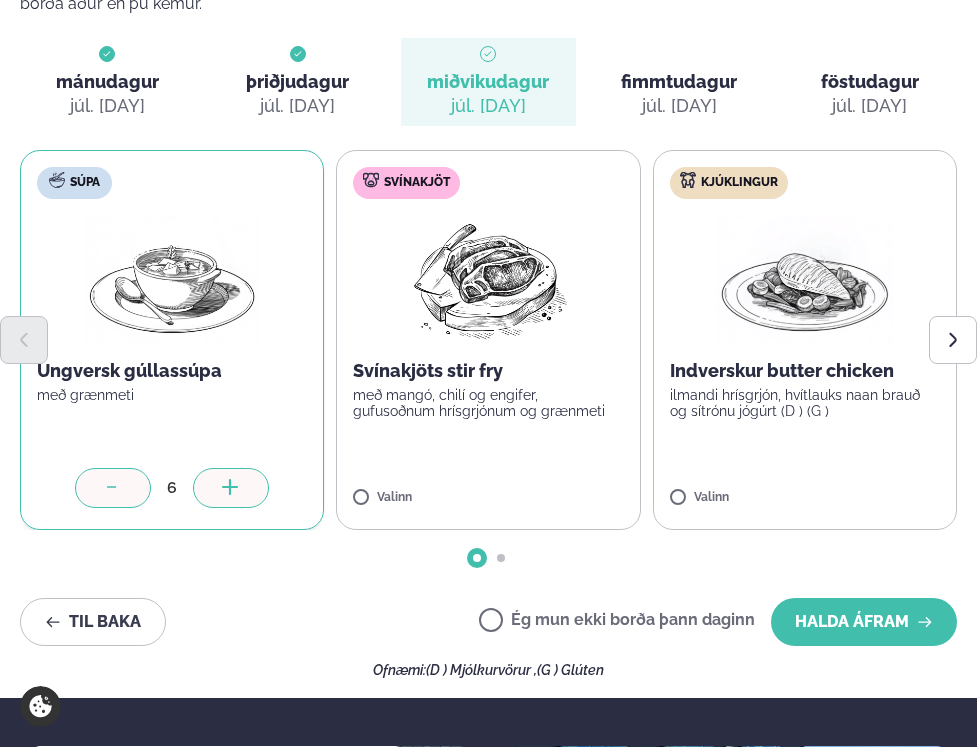 click 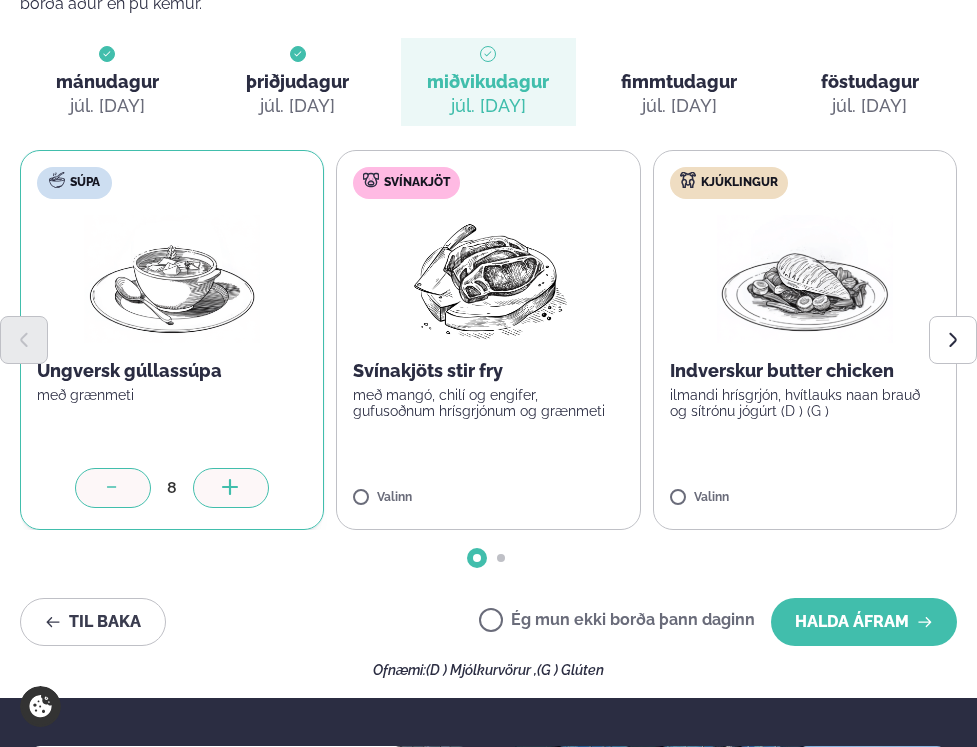 click 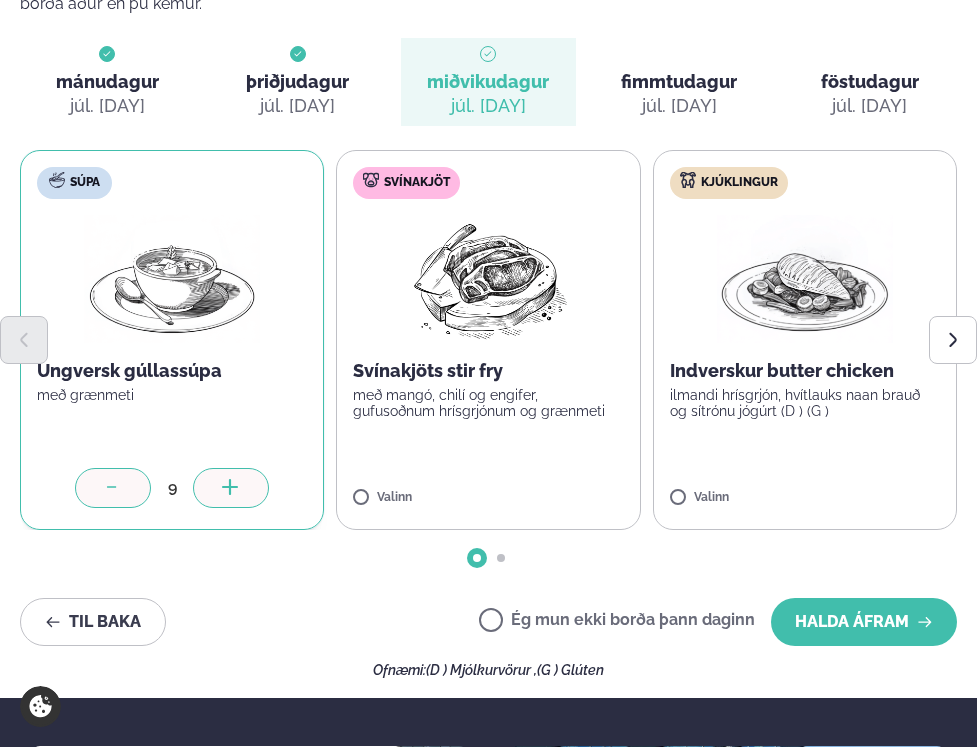 click on "Veldu matseðilinn þinn fyrir næstu viku Vinsamlegast hafðu í huga að breytingar á matseðlinum kunna að koma fram vegna birgða og pöntunum frá gestum sem borða áður en þú kemur. mánudagur mán. júl. [DAY] þriðjudagur þri. júl. [DAY] miðvikudagur mið. júl. [DAY] fimmtudagur fim. júl. [DAY] föstudagur fös. júl. [DAY] Súpa Ungversk gúllassúpa með grænmeti 9 Svínakjöt Svínakjöts stir fry með mangó, chilí og engifer, gufusoðnum hrísgrjónum og grænmeti Valinn Kjúklingur Indverskur butter chicken ilmandi hrísgrjón, hvítlauks naan brauð og sítrónu jógúrt (D ) (G ) Valinn Vegan Vegan penne pasta með sólþurrkuðum tómötum, basiliku og eggaldin (G ) Valinn Til baka Ég mun ekki borða þann daginn Halda áfram Ofnæmi: (D ) Mjólkurvörur" at bounding box center [488, 303] 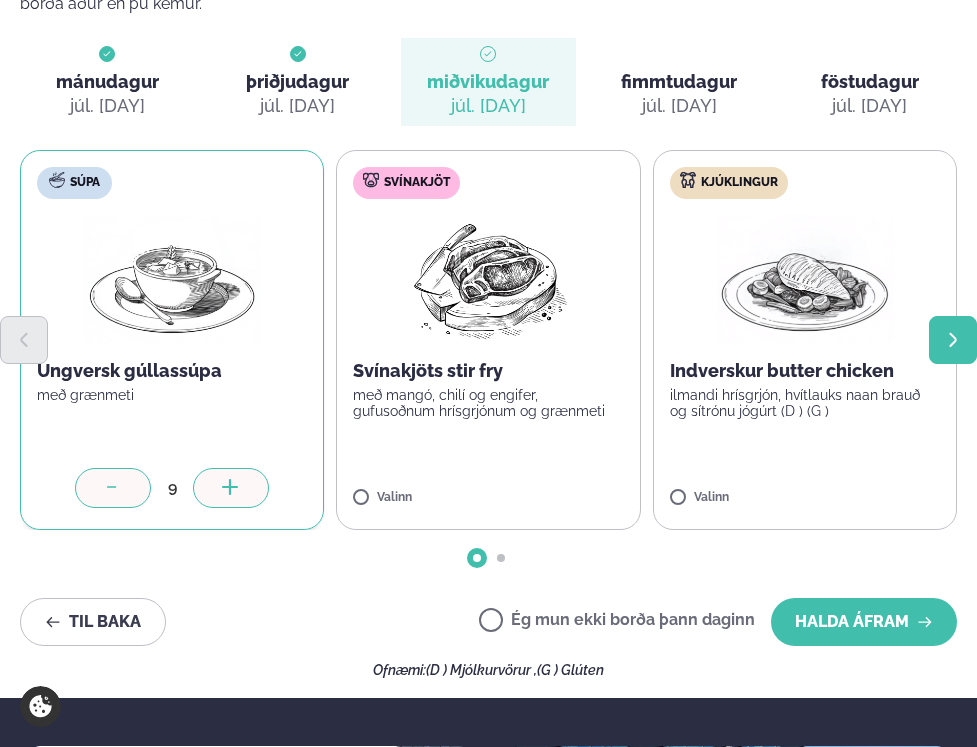 click at bounding box center (953, 340) 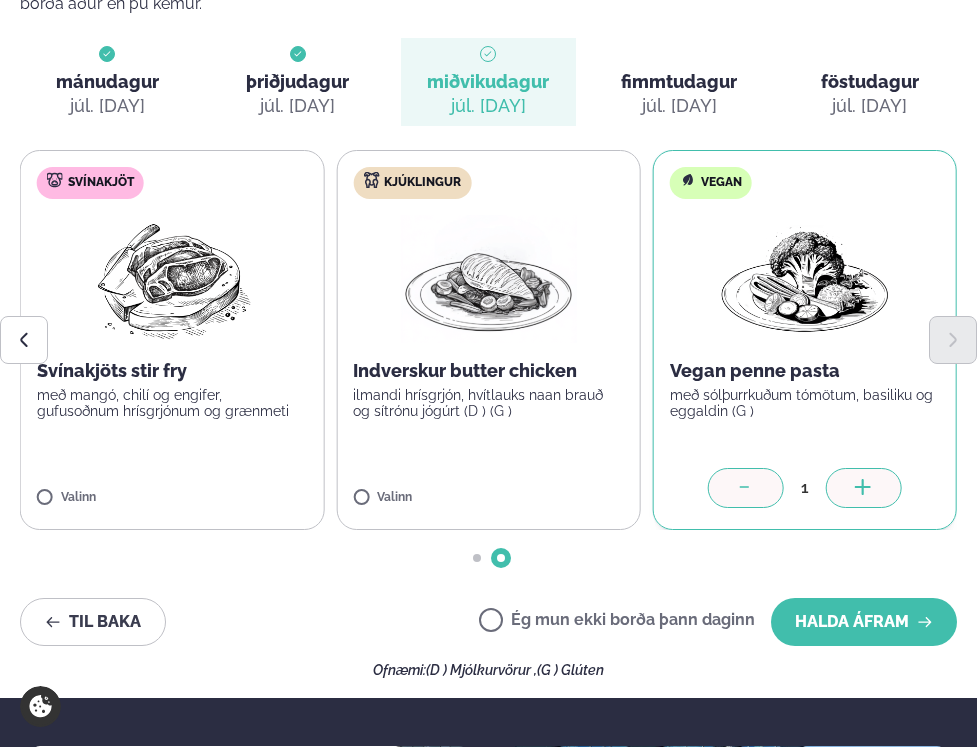 click at bounding box center [864, 488] 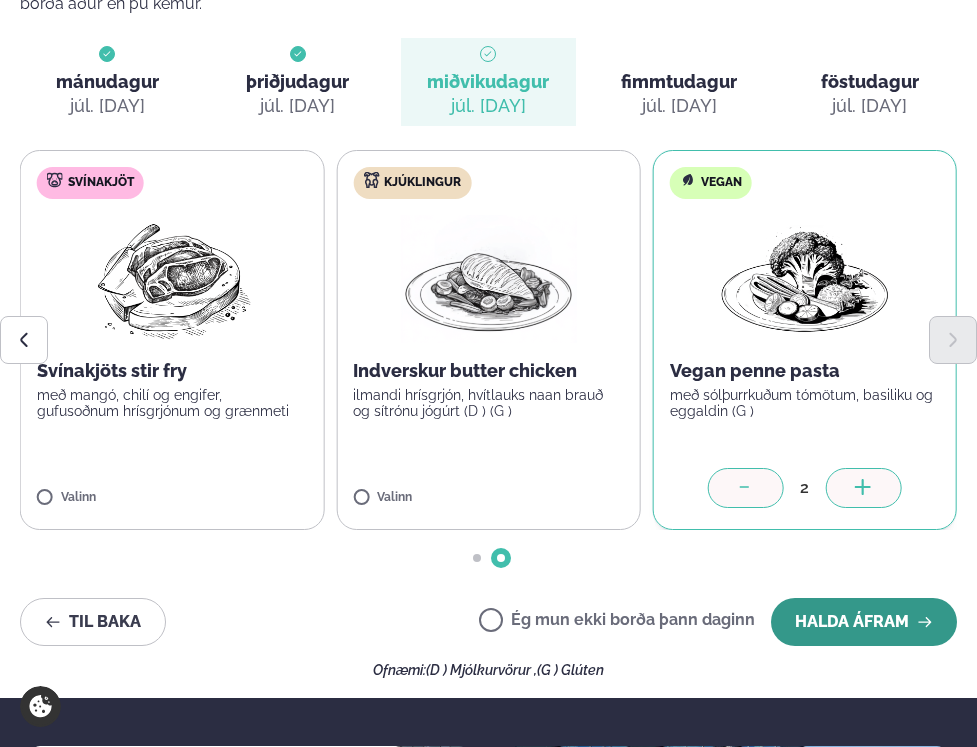 click on "Halda áfram" at bounding box center [864, 622] 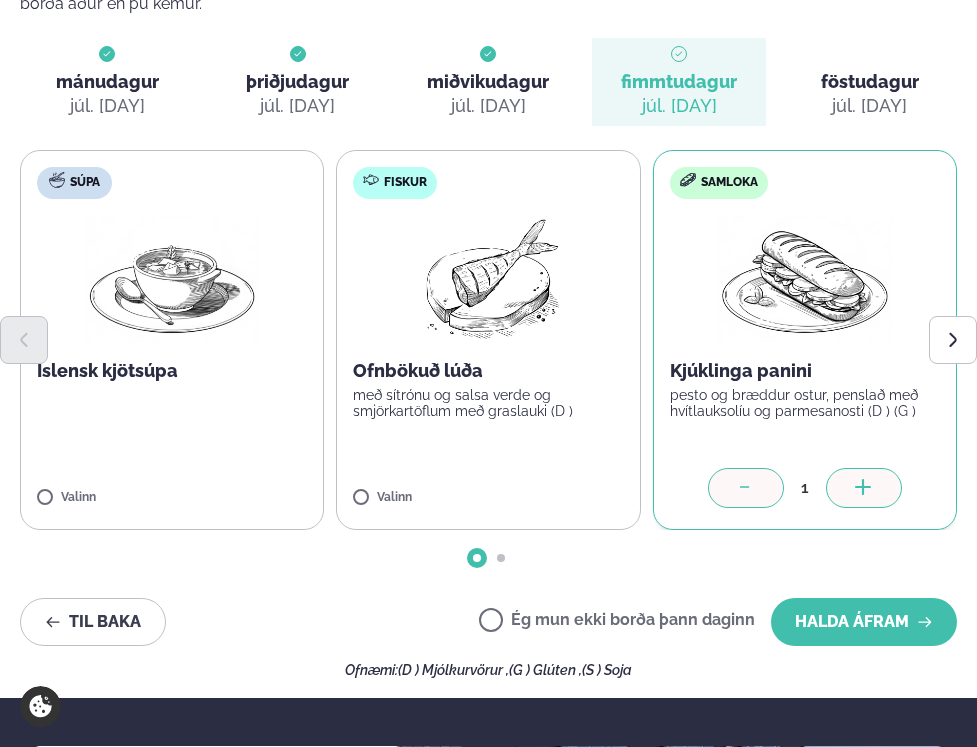 click at bounding box center [864, 488] 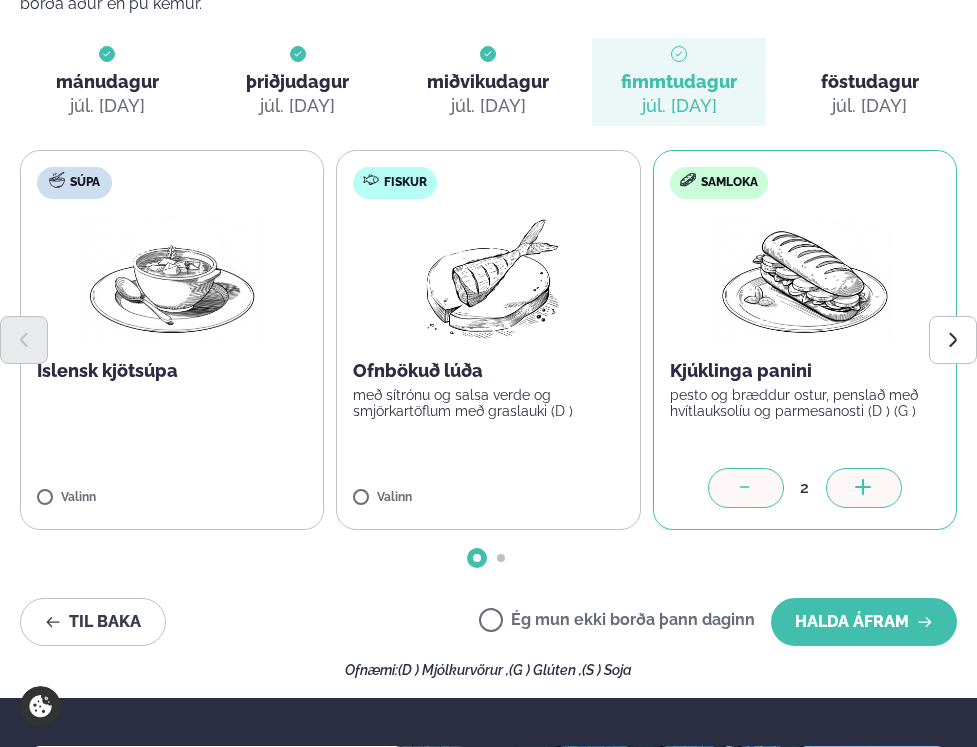 click at bounding box center [864, 488] 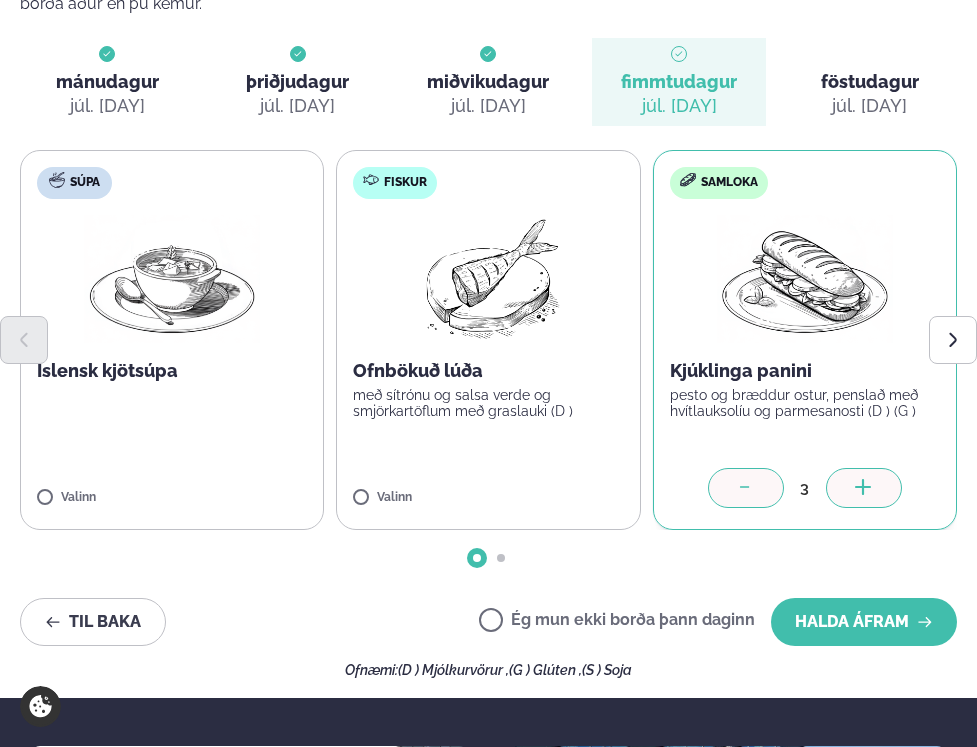 click at bounding box center (864, 488) 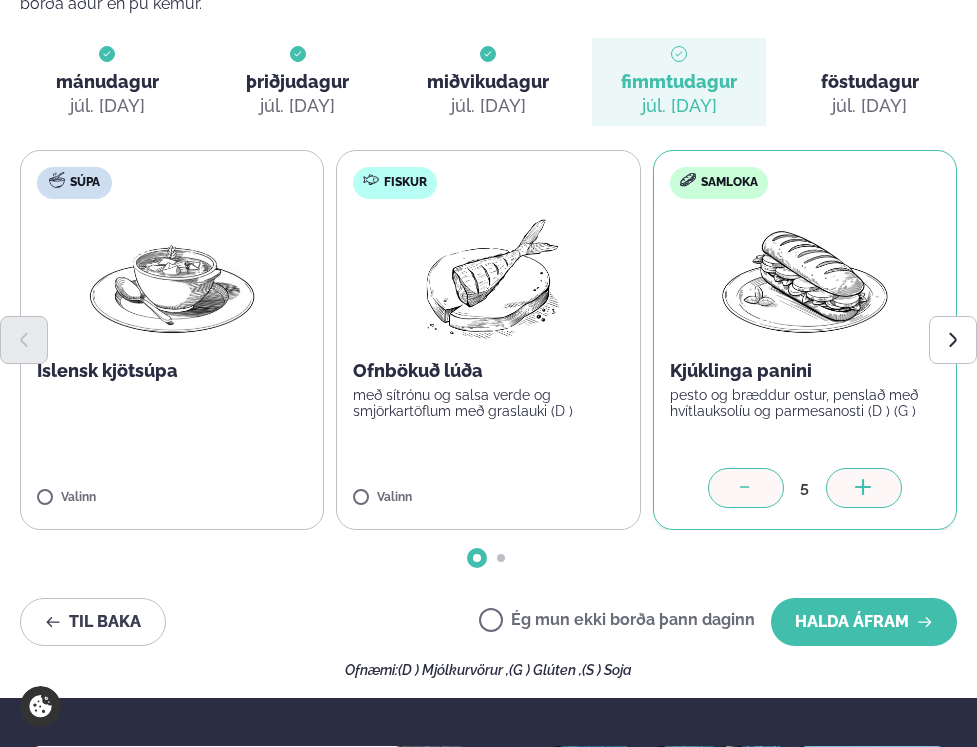 click at bounding box center (864, 488) 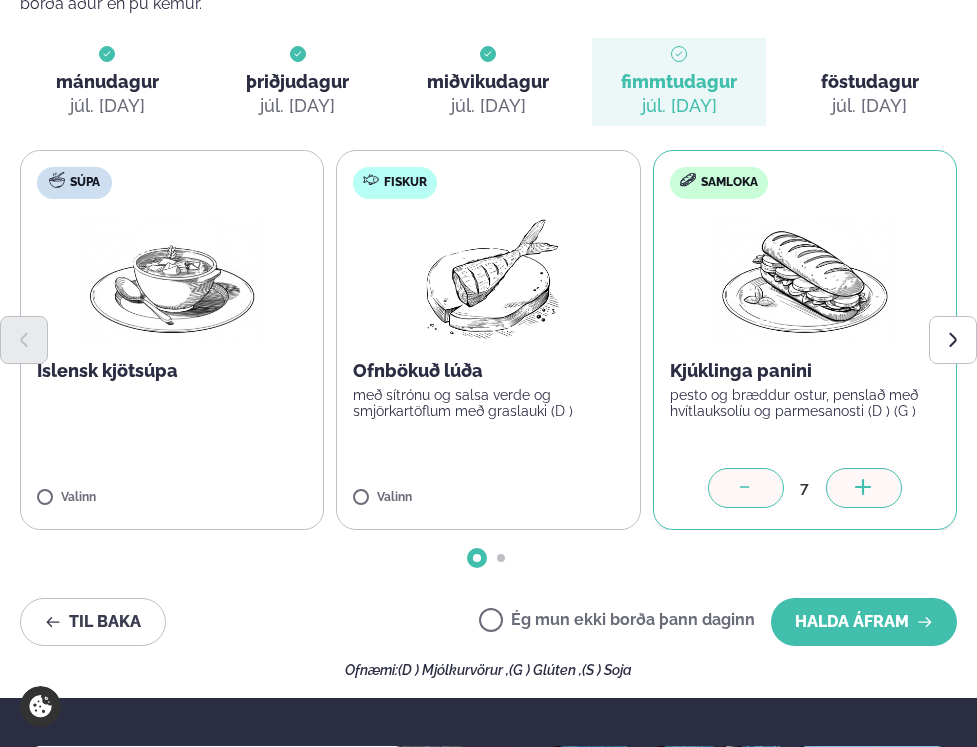 click at bounding box center (864, 488) 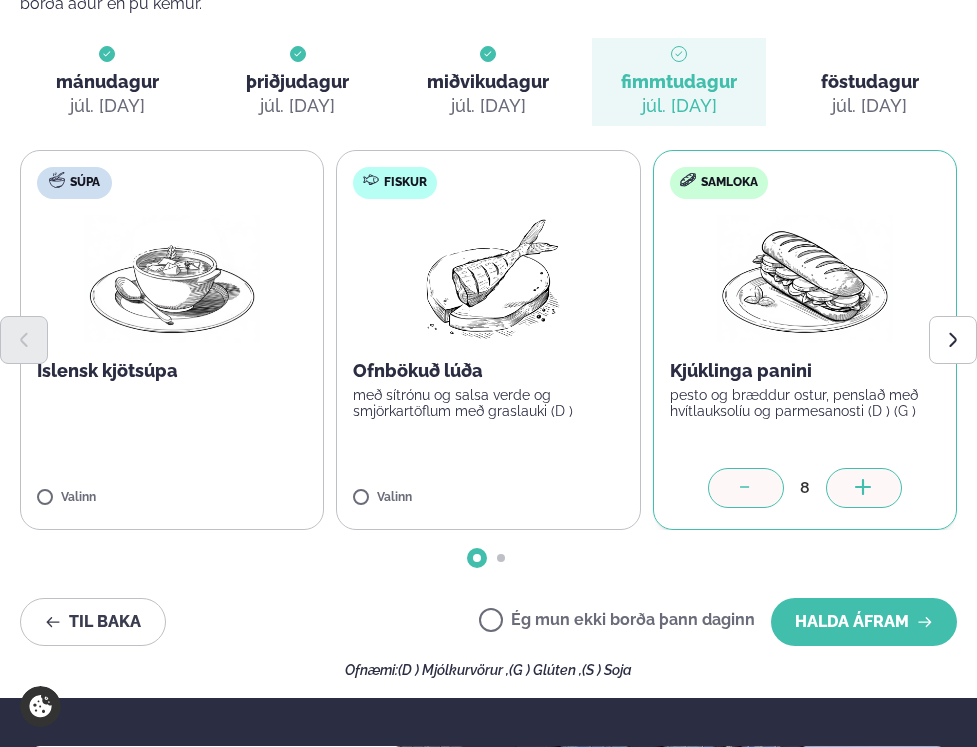 click at bounding box center (864, 488) 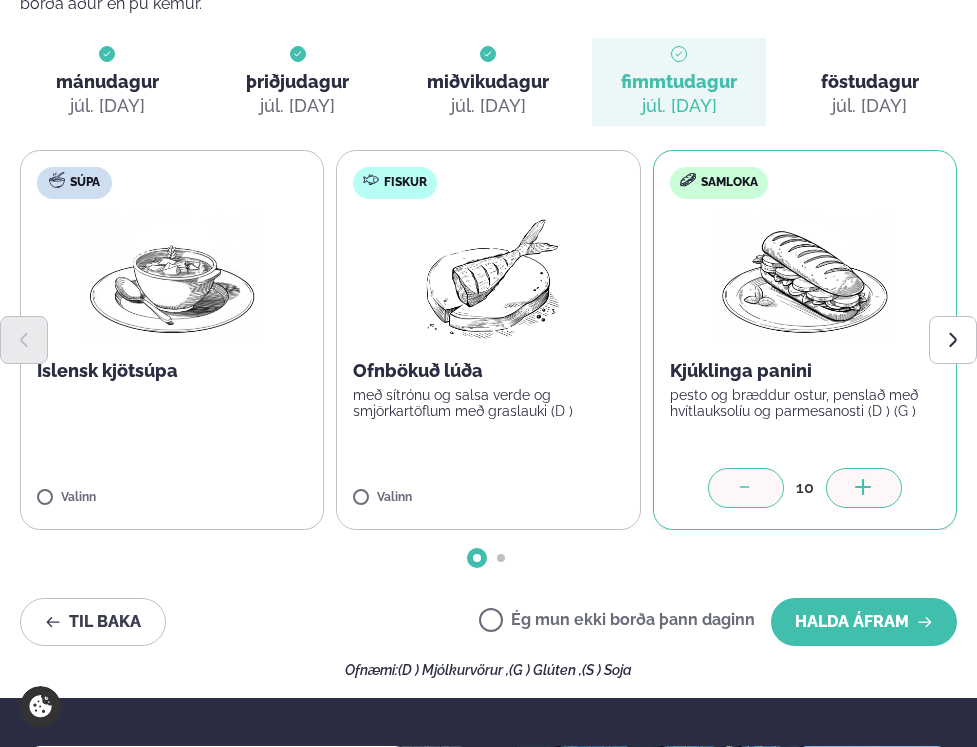 click at bounding box center (864, 488) 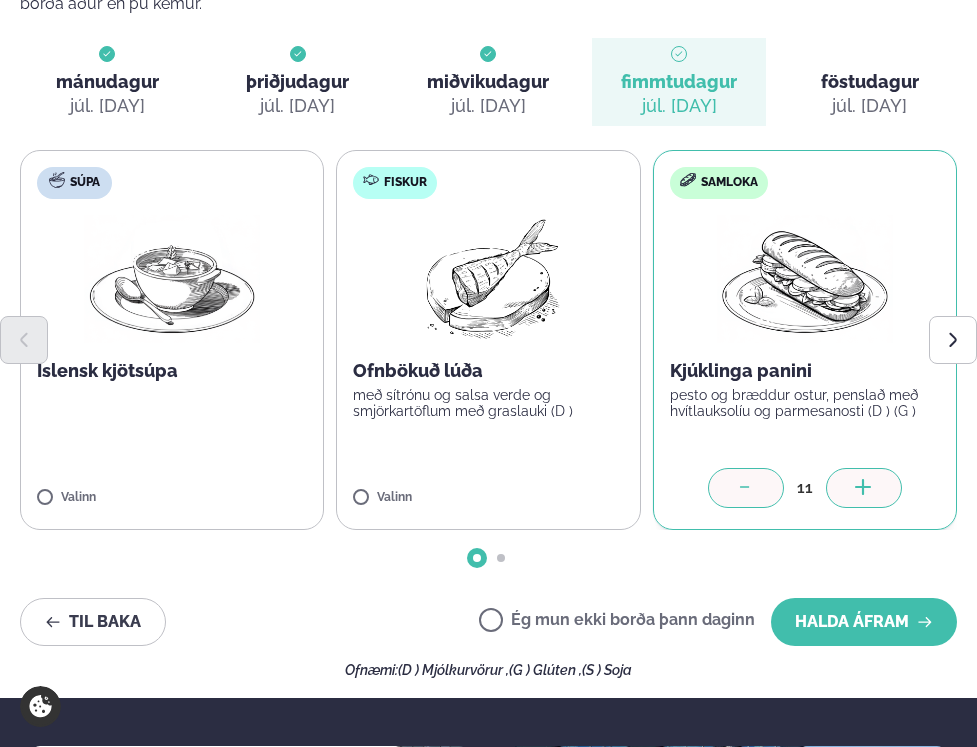 click at bounding box center [864, 488] 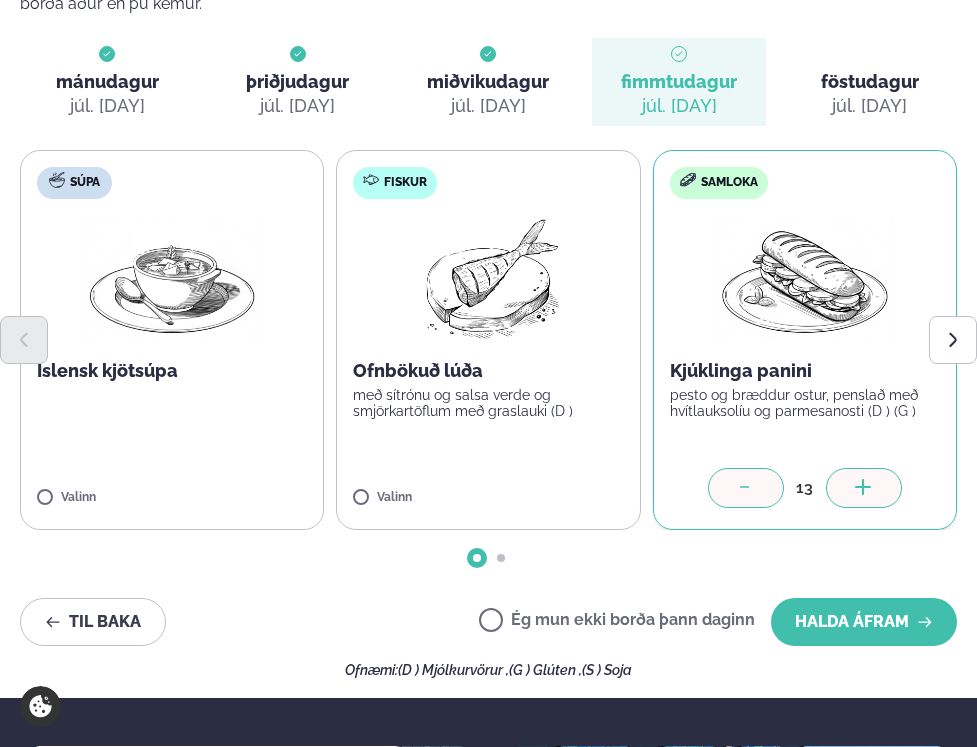 click at bounding box center (864, 488) 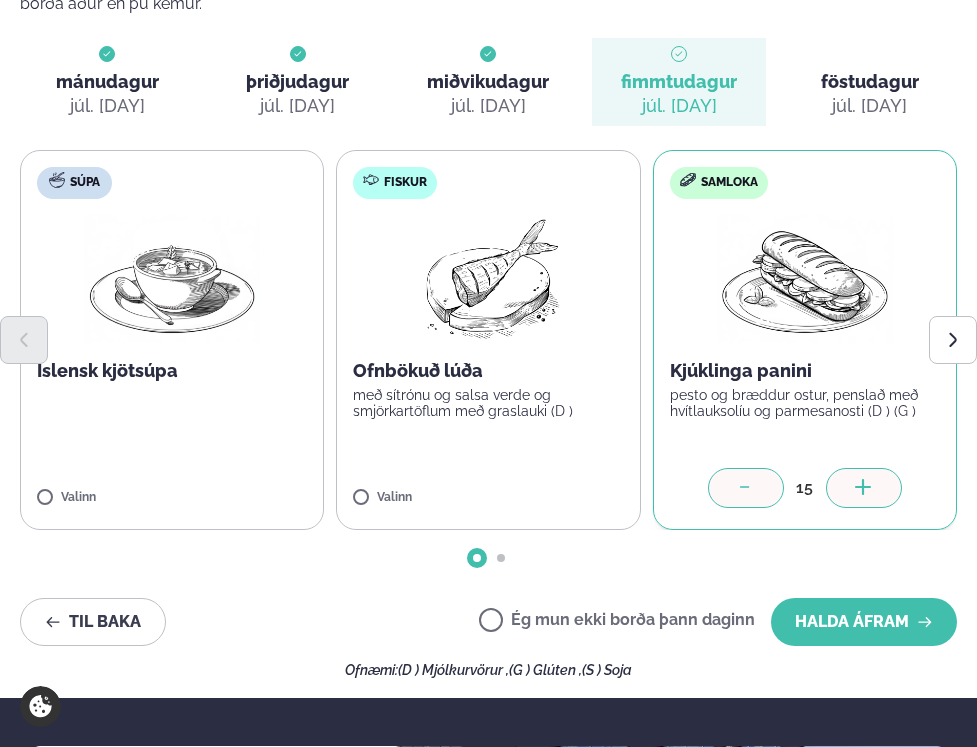 click at bounding box center [864, 488] 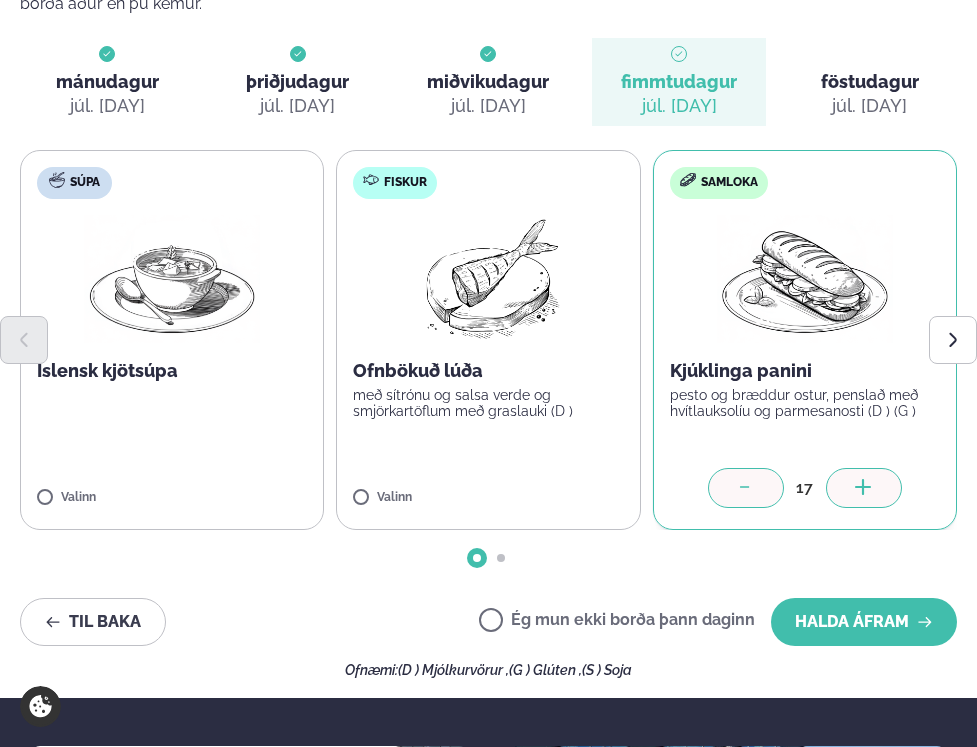 click at bounding box center [864, 488] 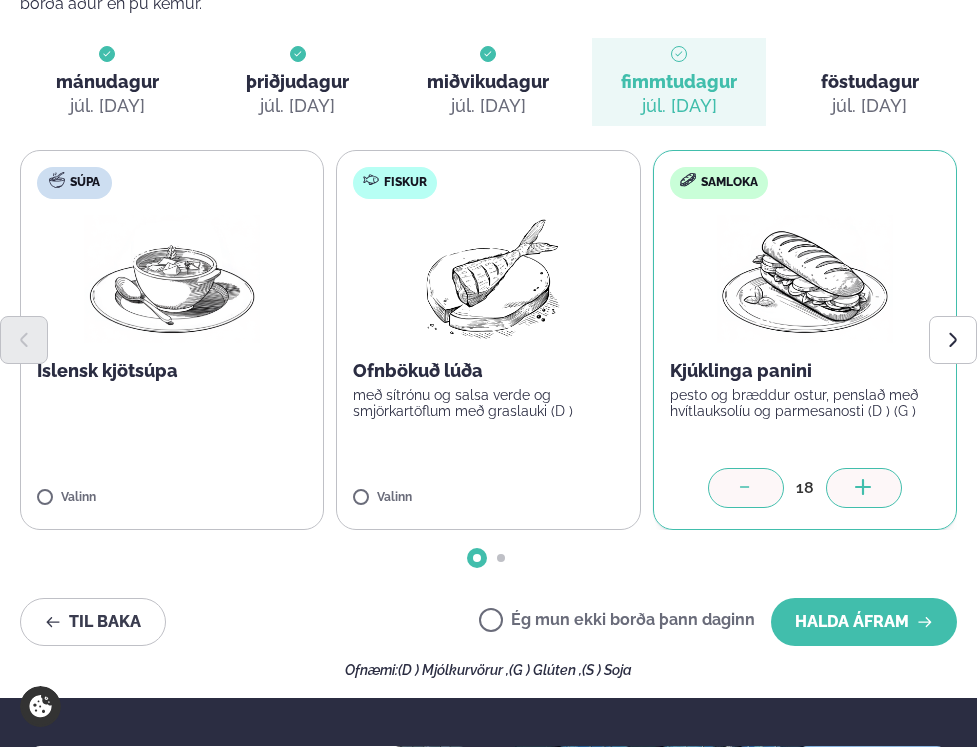click at bounding box center (864, 488) 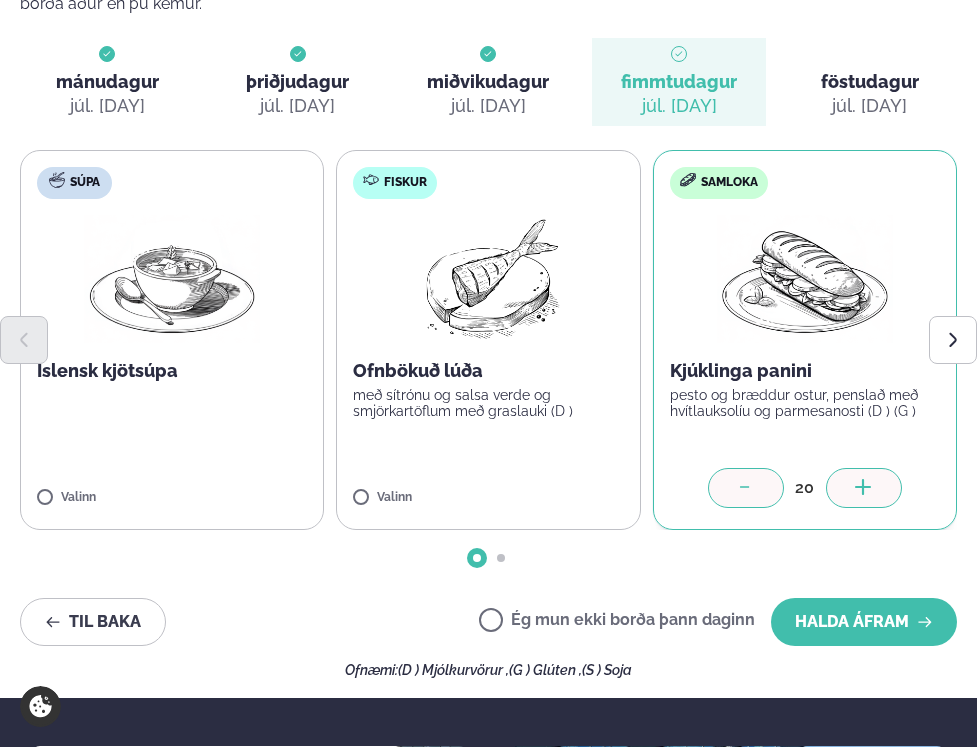 click at bounding box center (864, 488) 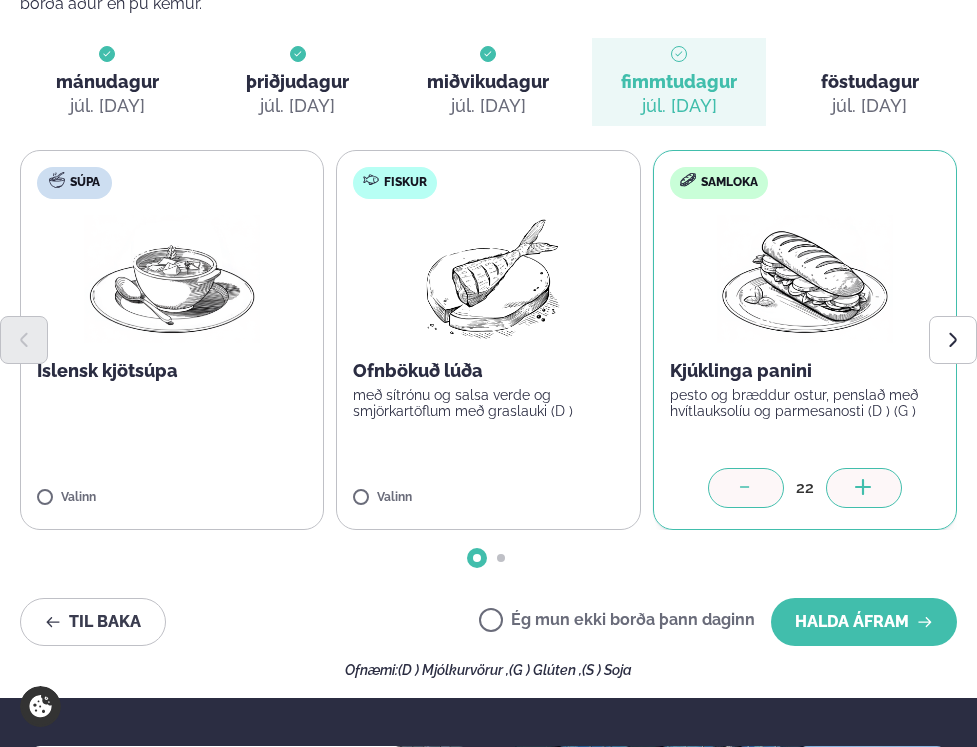 click at bounding box center (864, 488) 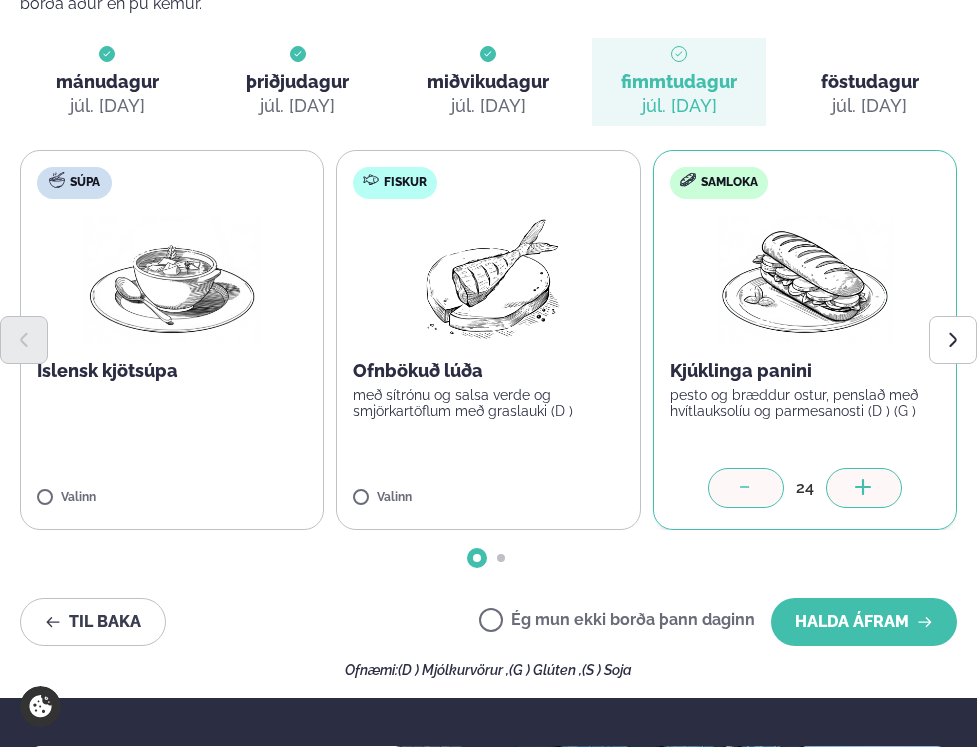 click at bounding box center (864, 488) 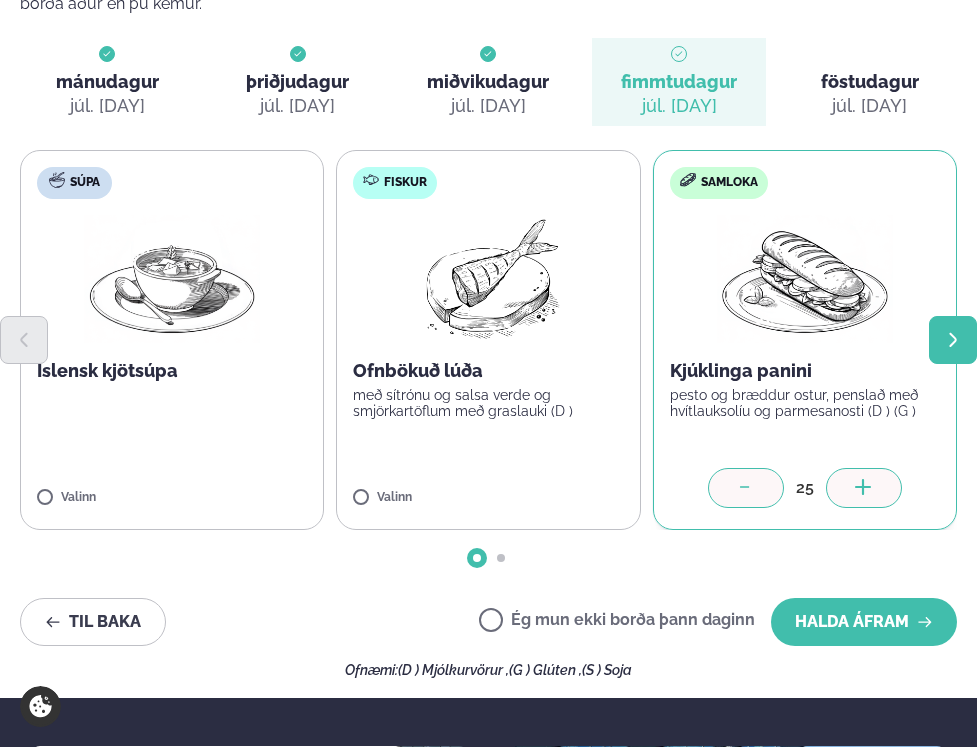 click 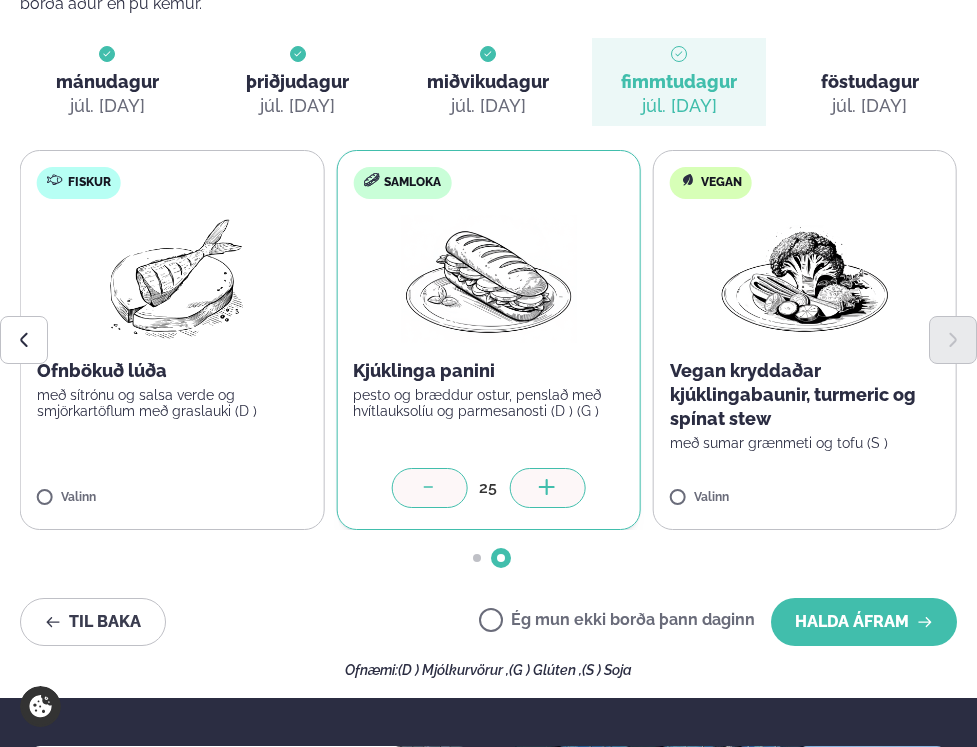 click on "Vegan Vegan kryddaðar kjúklingabaunir, turmeric og spínat stew með sumar grænmeti og tofu (S ) Valinn" at bounding box center [805, 340] 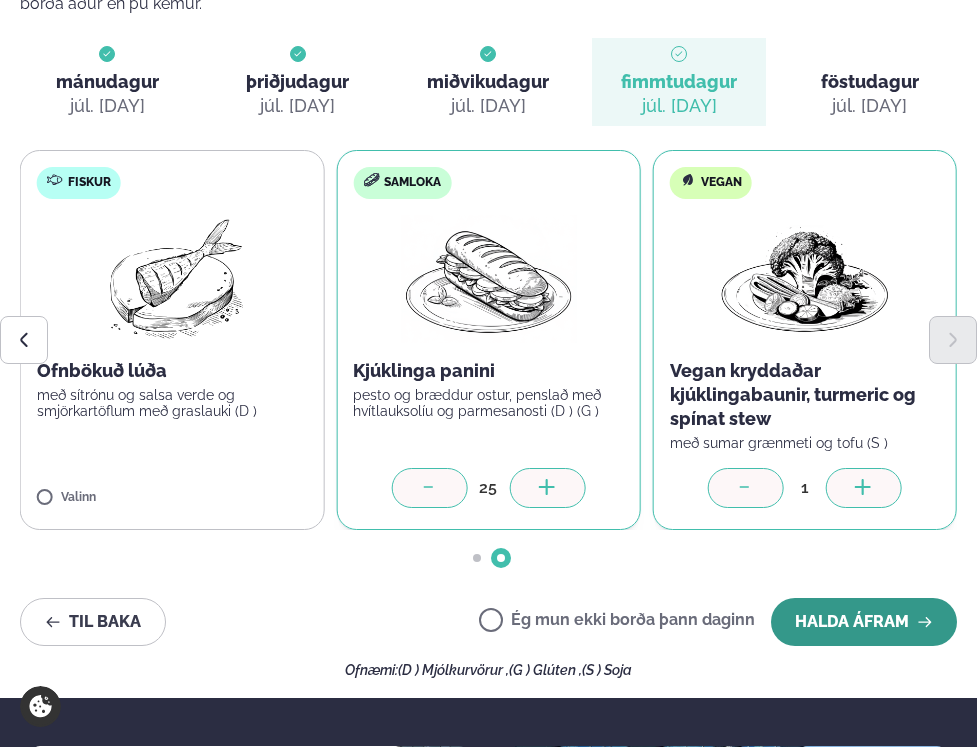 click on "Halda áfram" at bounding box center [864, 622] 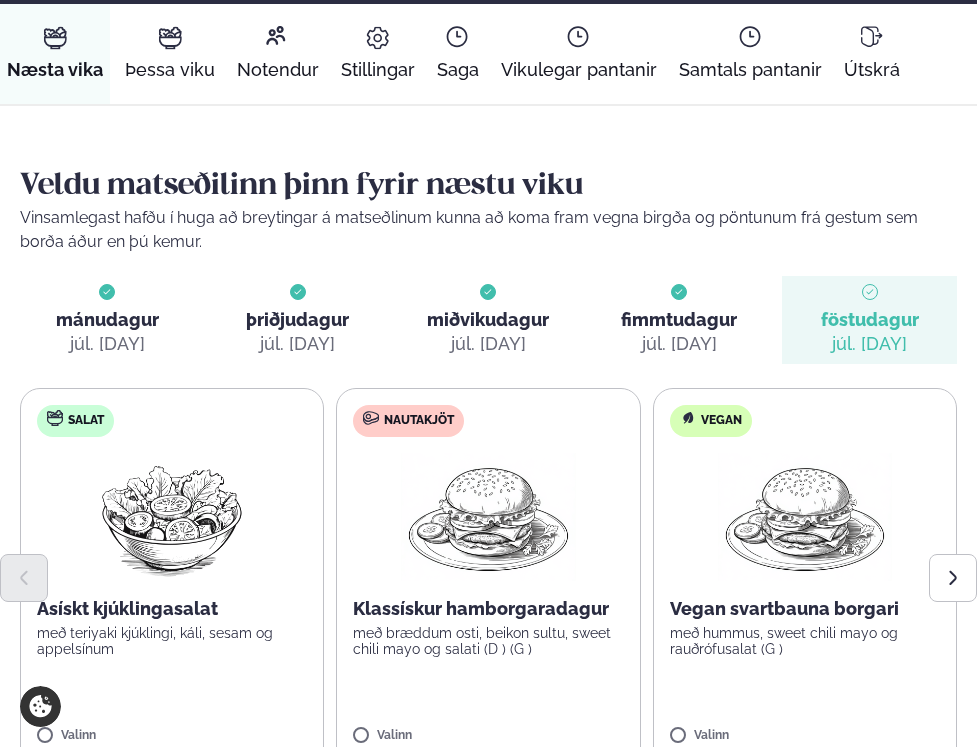 scroll, scrollTop: 0, scrollLeft: 0, axis: both 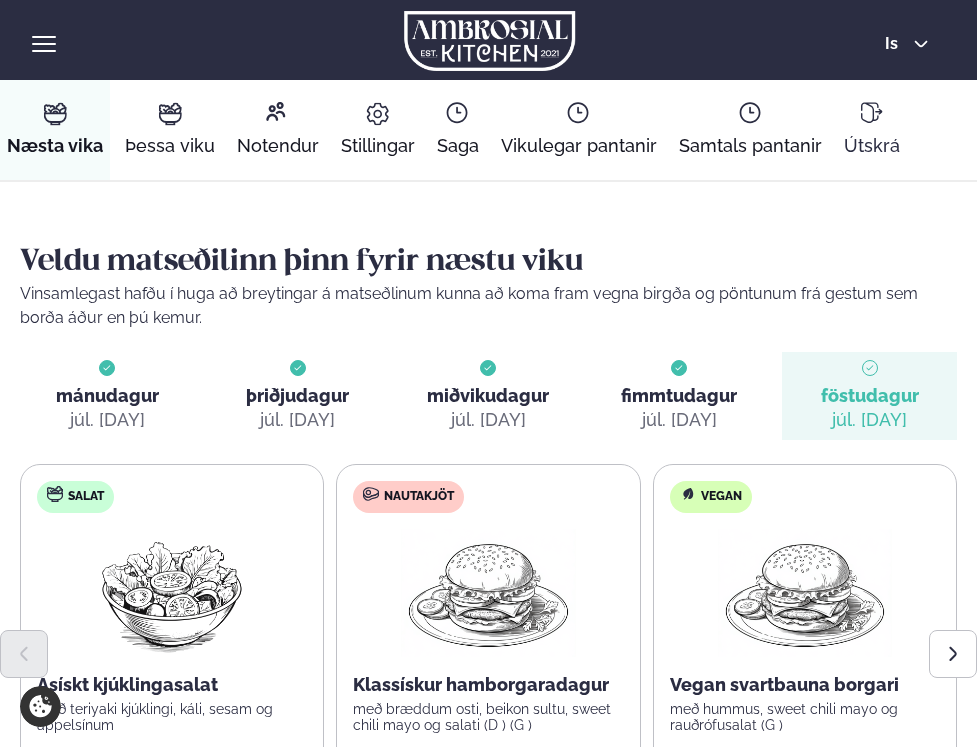 click 